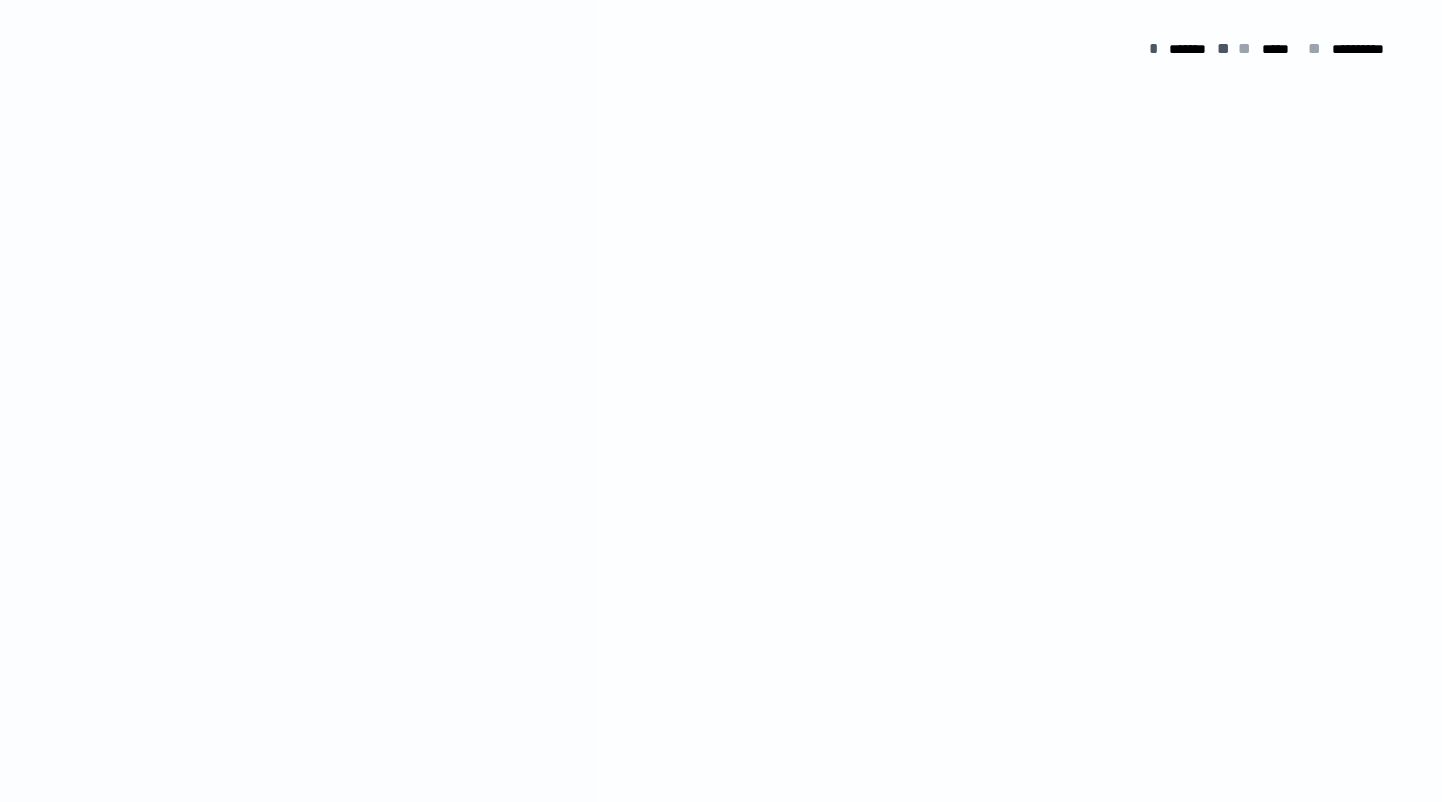 scroll, scrollTop: 0, scrollLeft: 0, axis: both 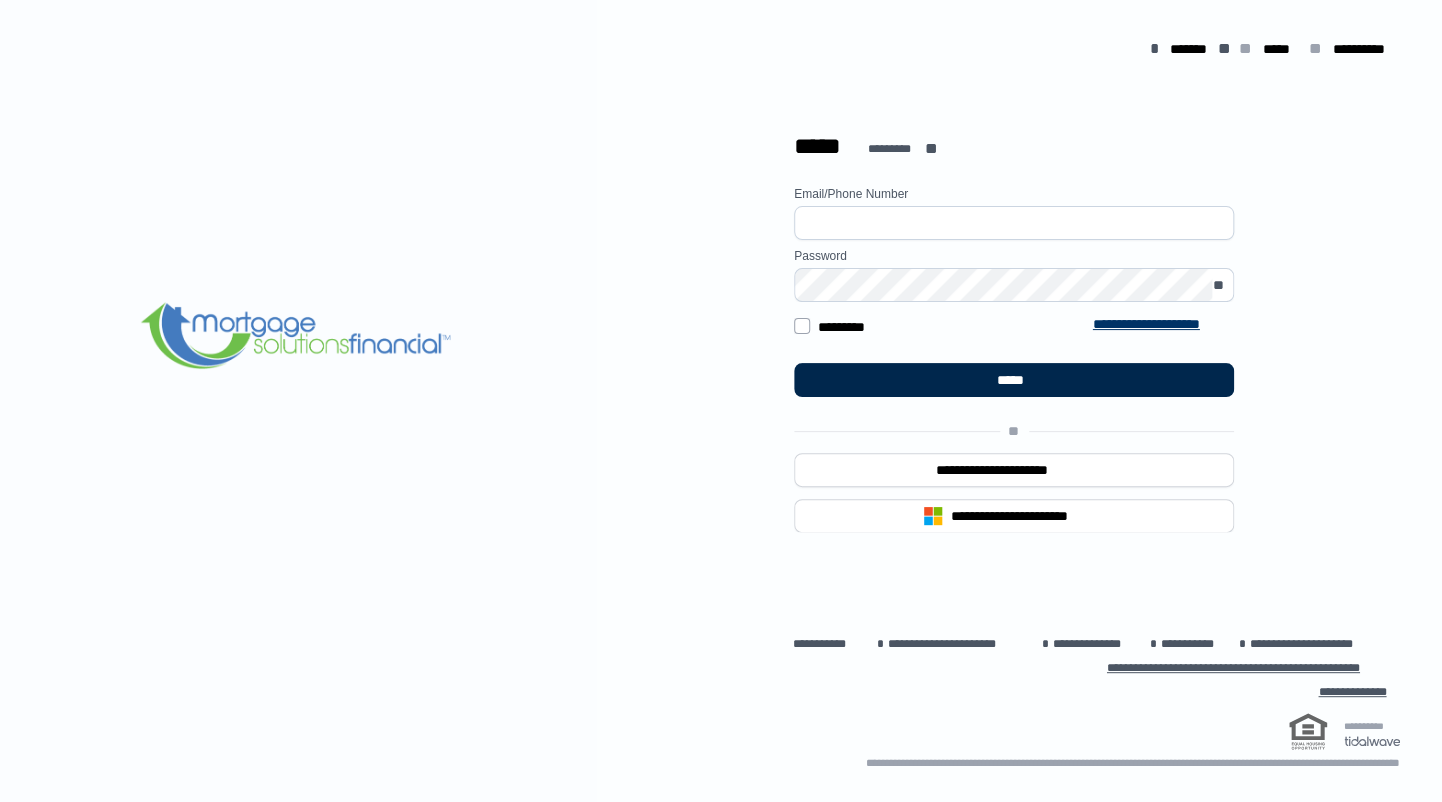 type on "**********" 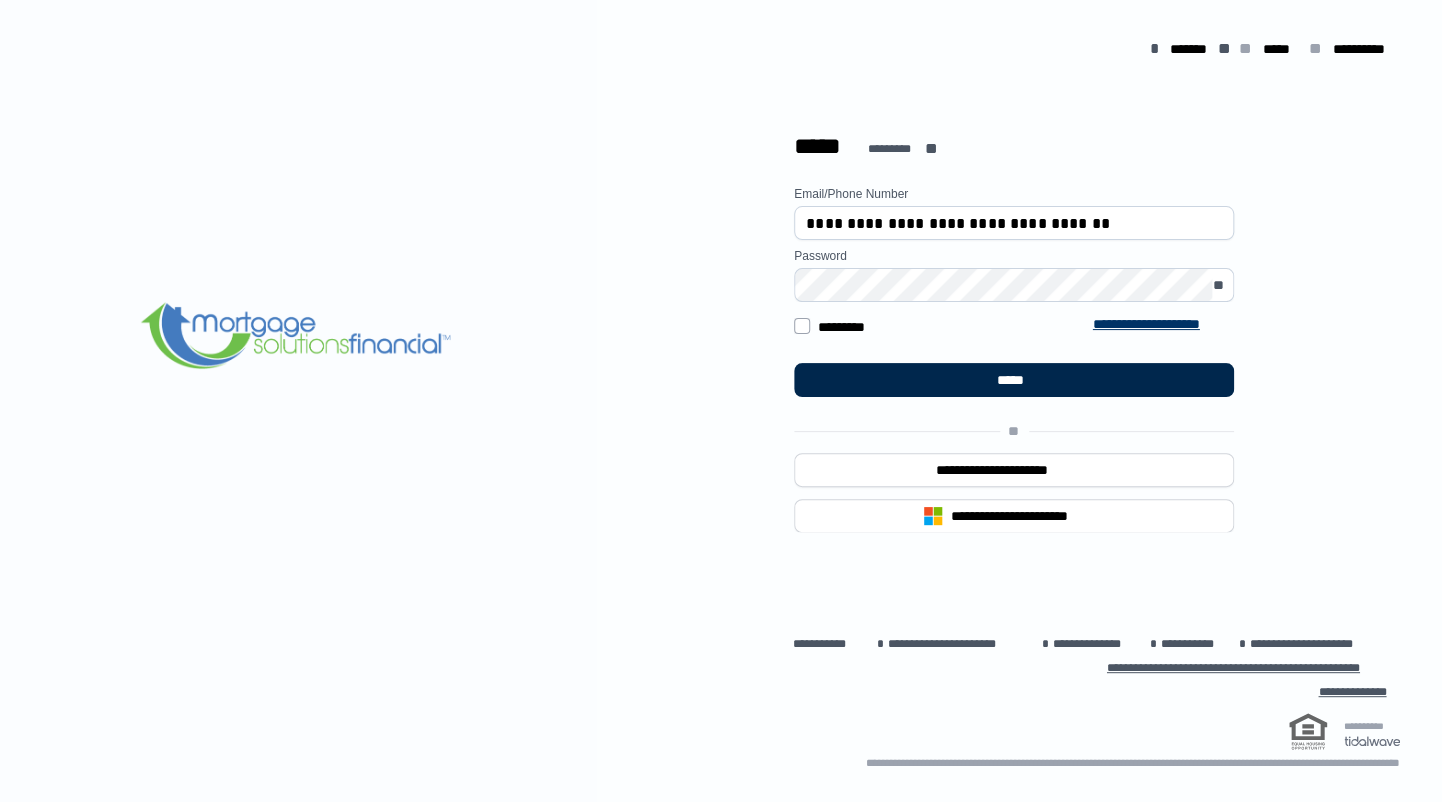 click on "*****" at bounding box center (1014, 380) 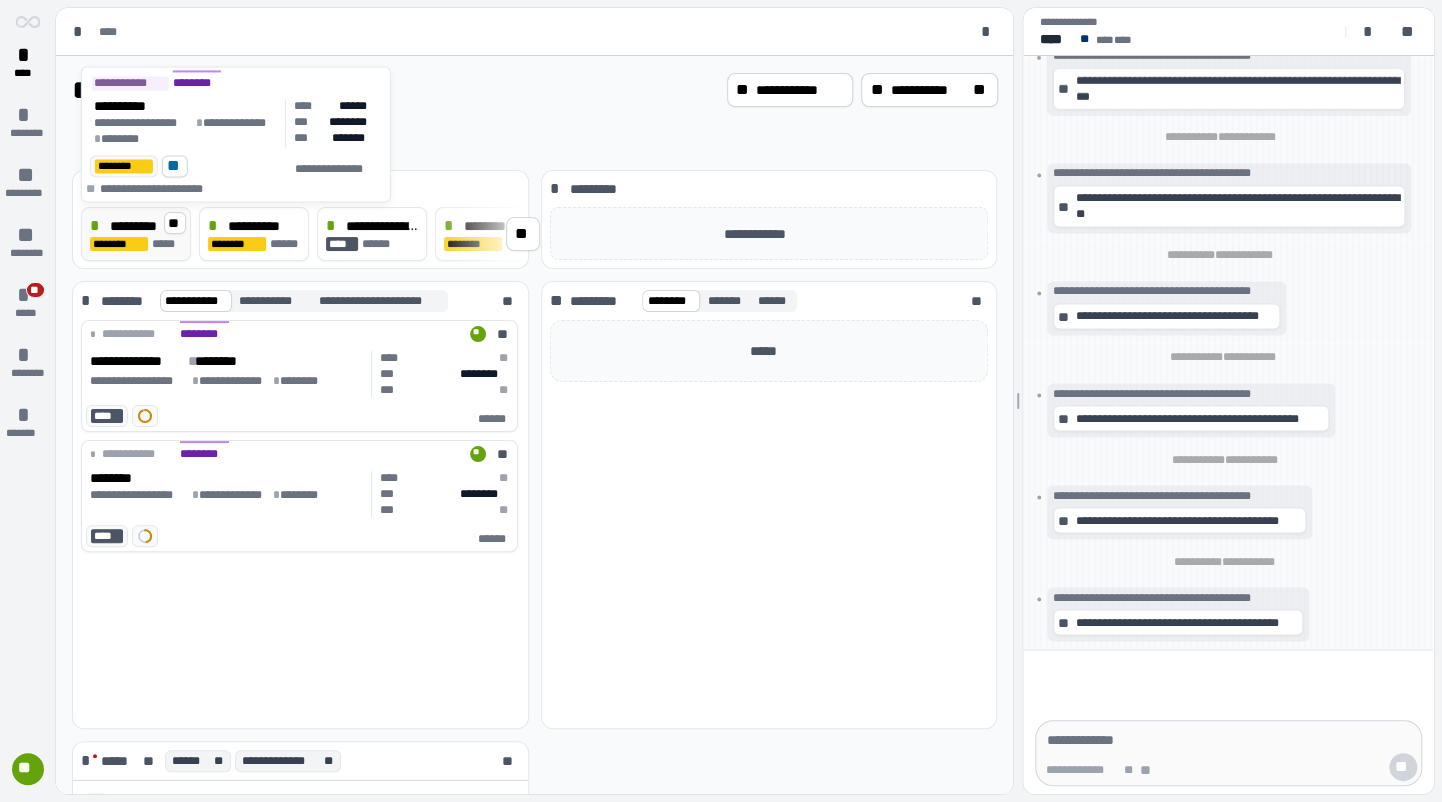 click on "*****" at bounding box center [167, 244] 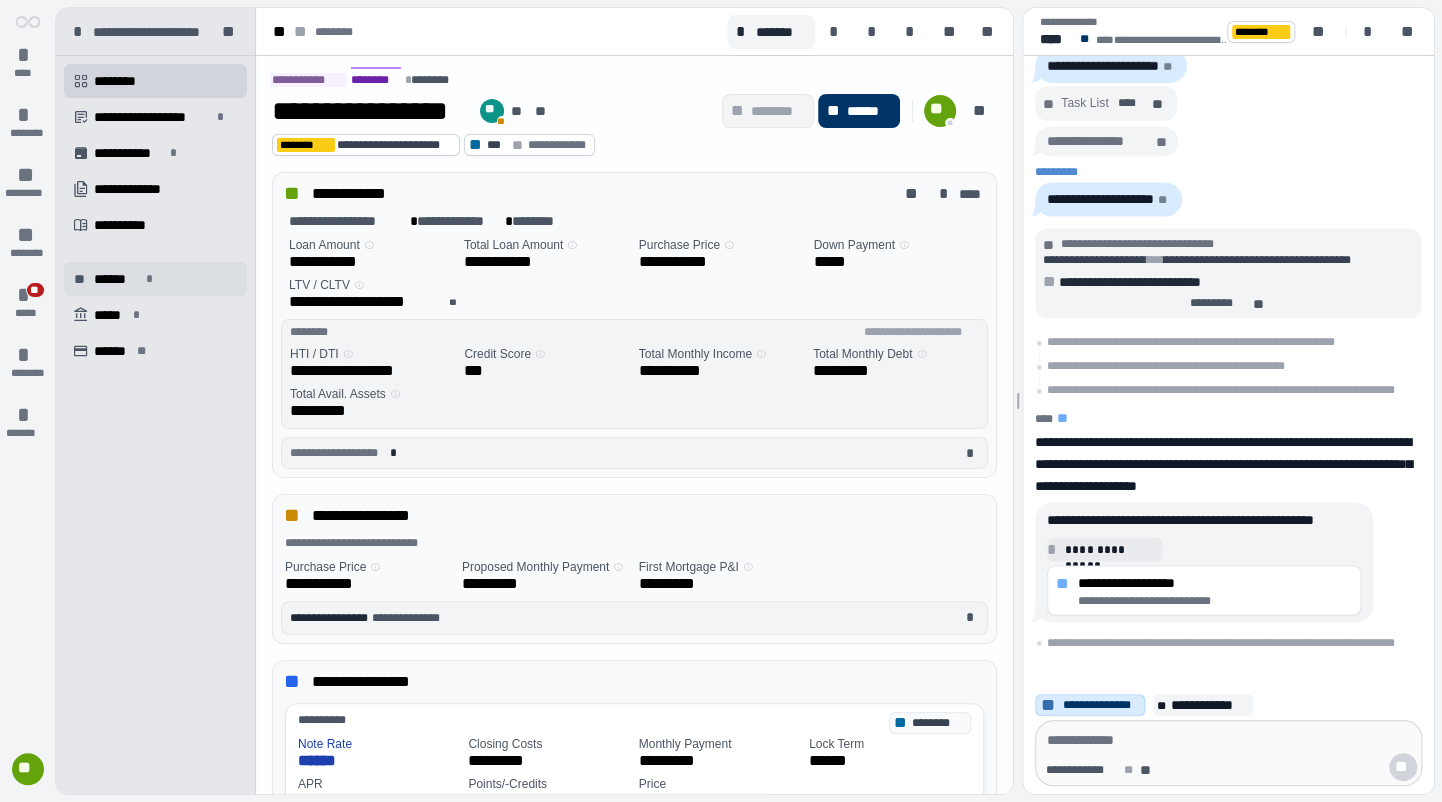 click on "******" at bounding box center (117, 279) 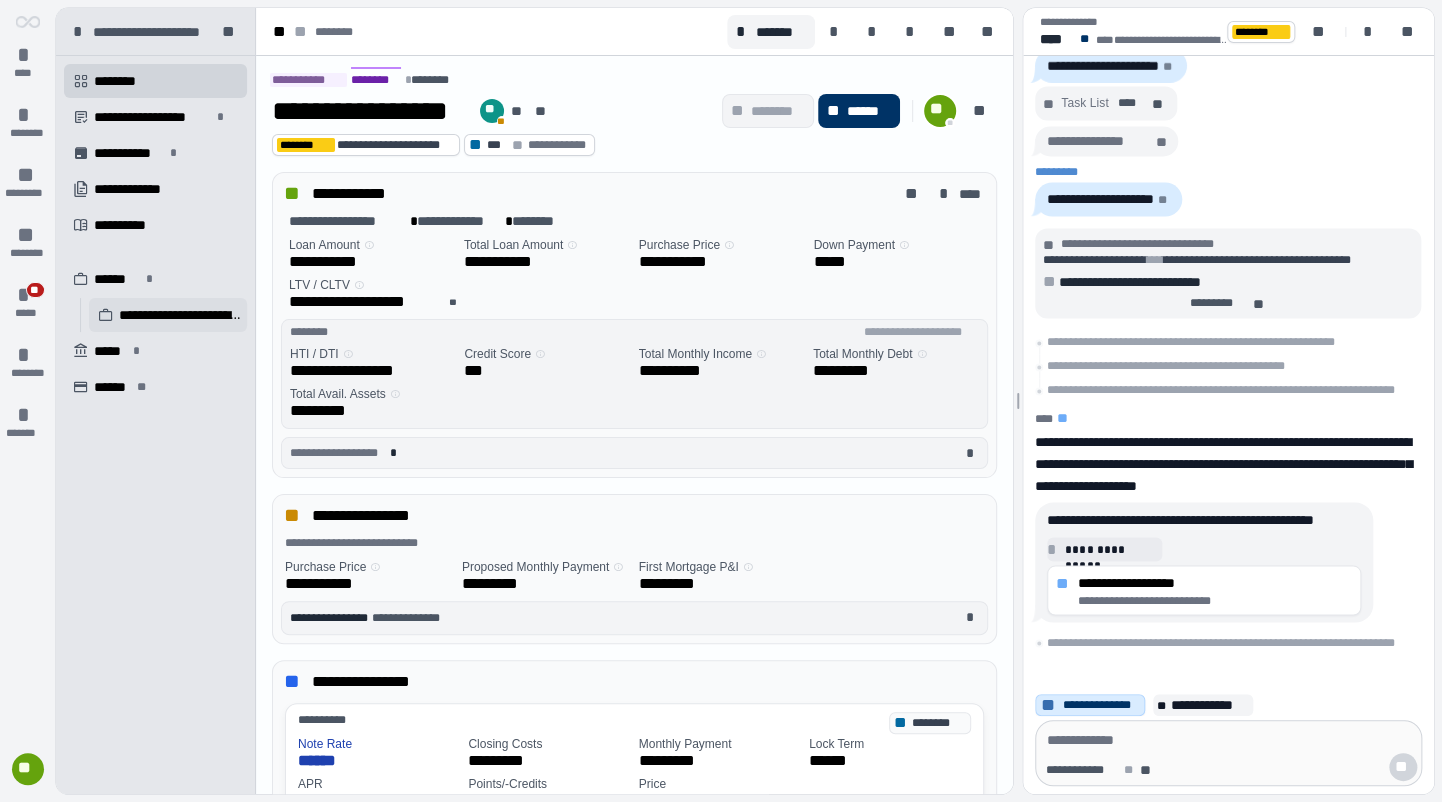 click on "**********" at bounding box center [180, 315] 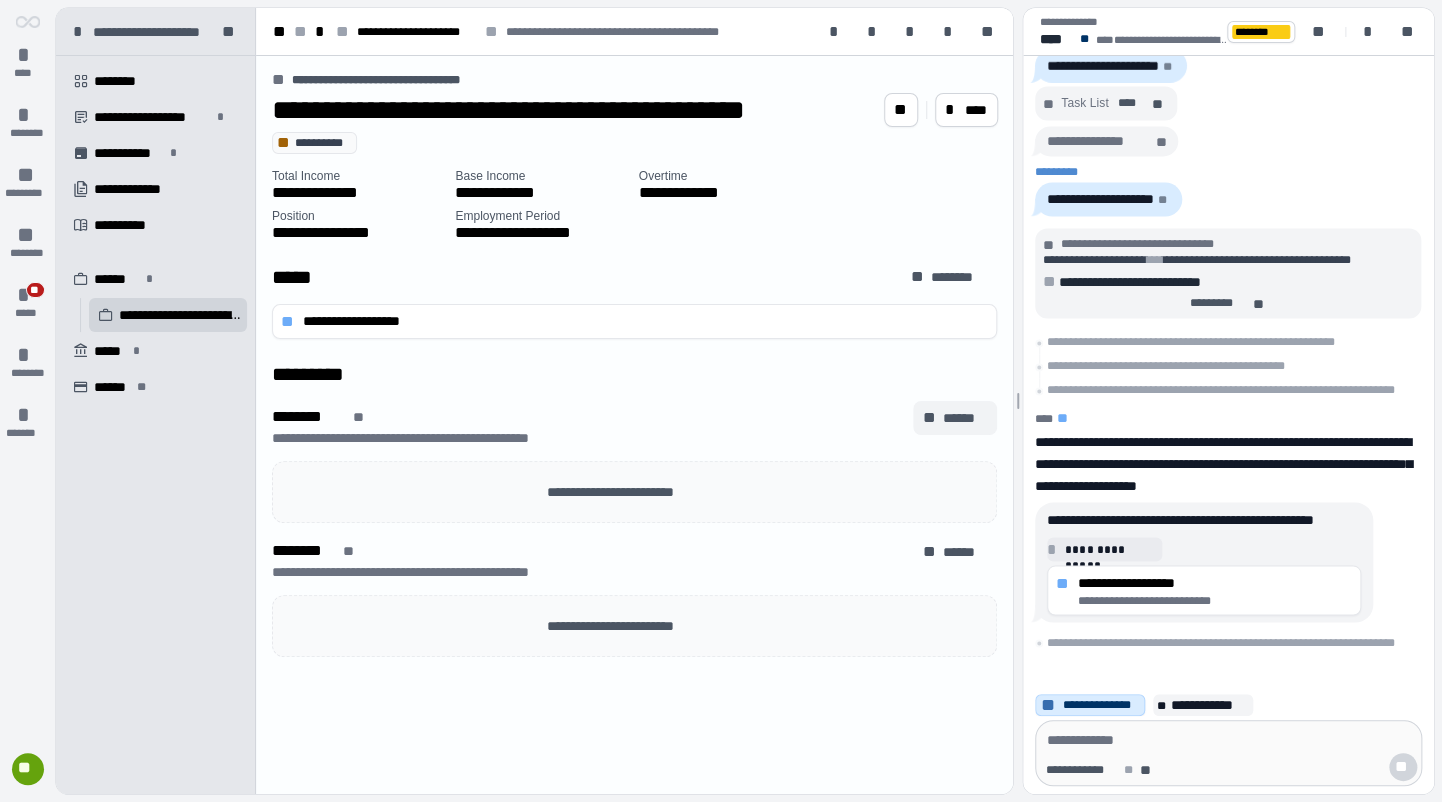 click on "******" at bounding box center [965, 418] 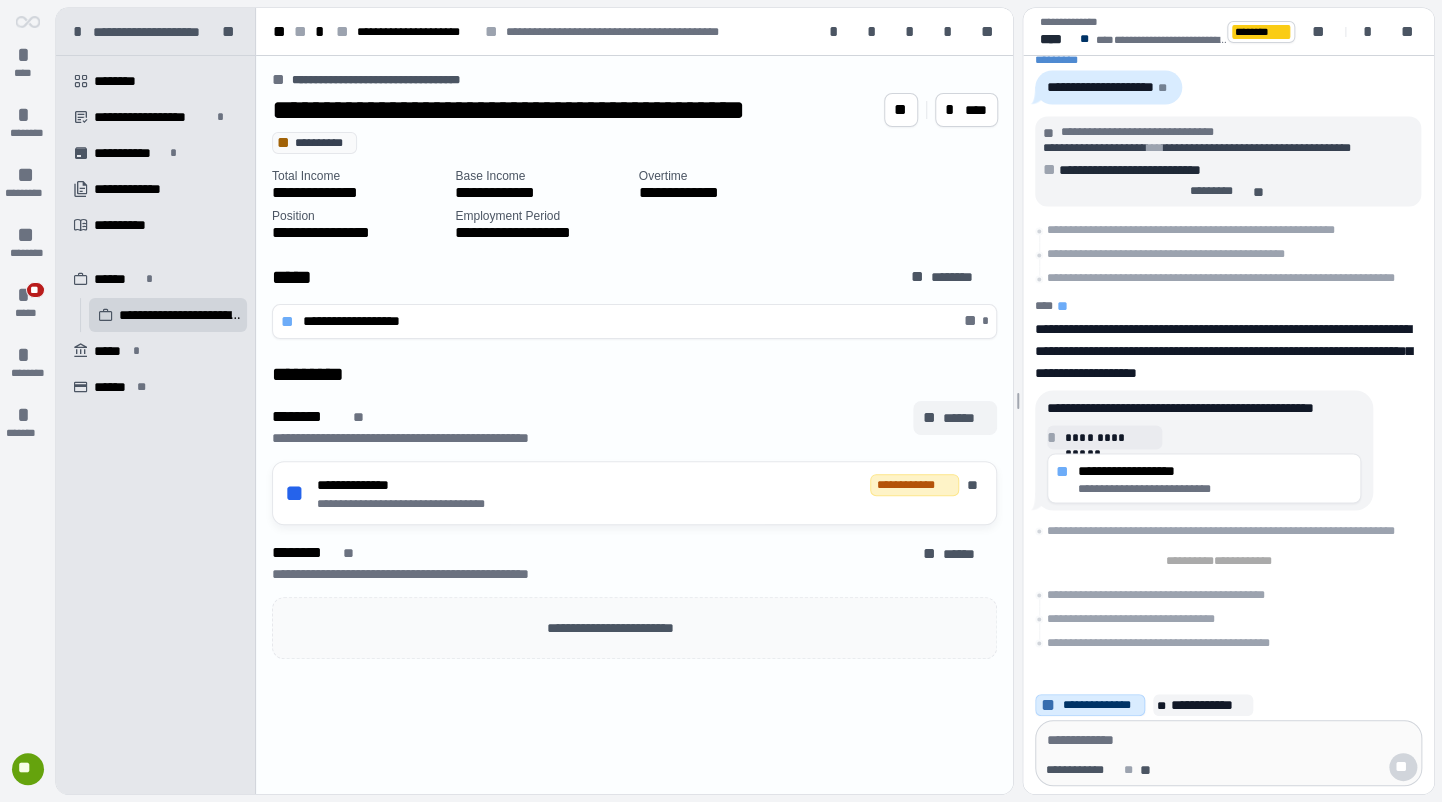 click on "******" at bounding box center [965, 418] 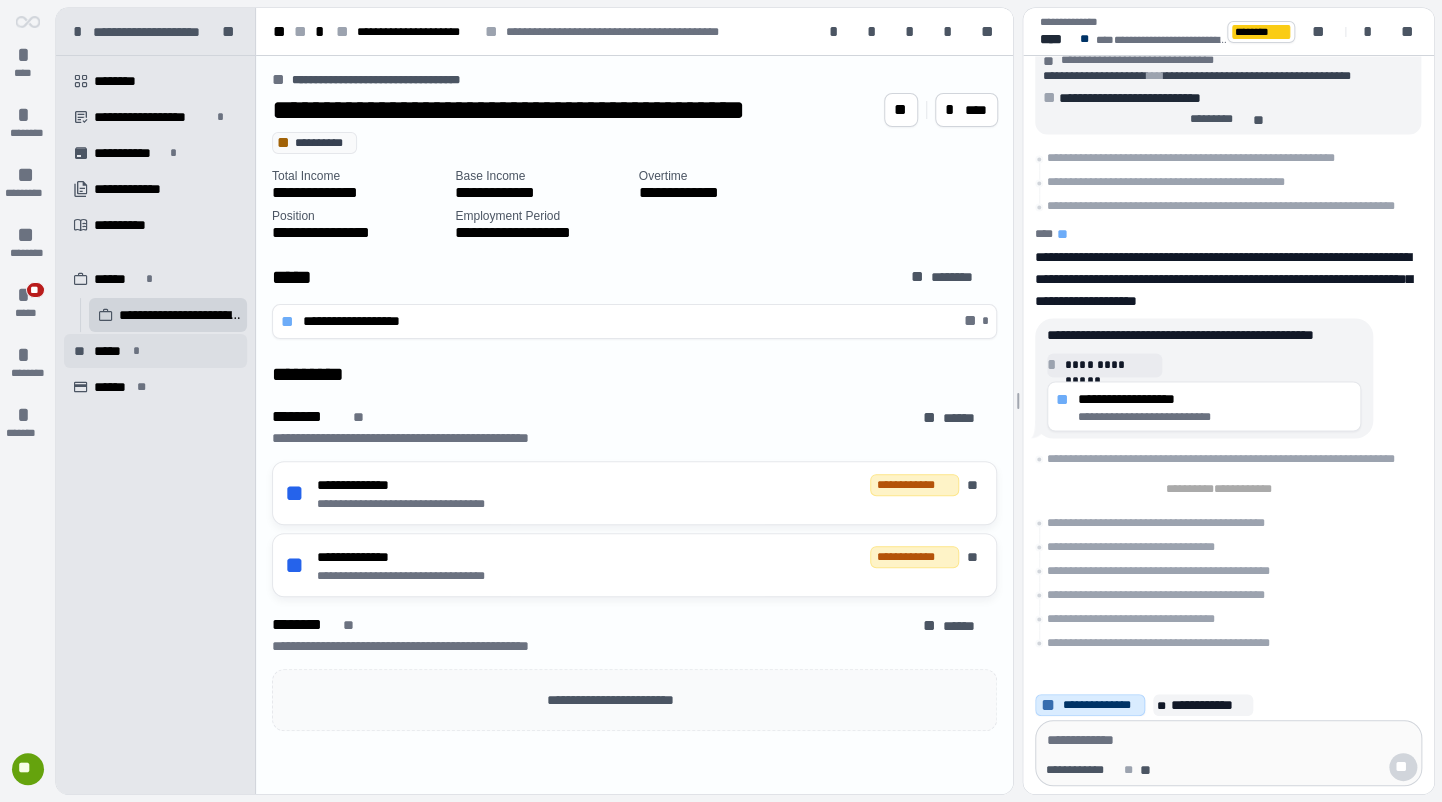click on "** 󰺀 ***** *" at bounding box center [155, 351] 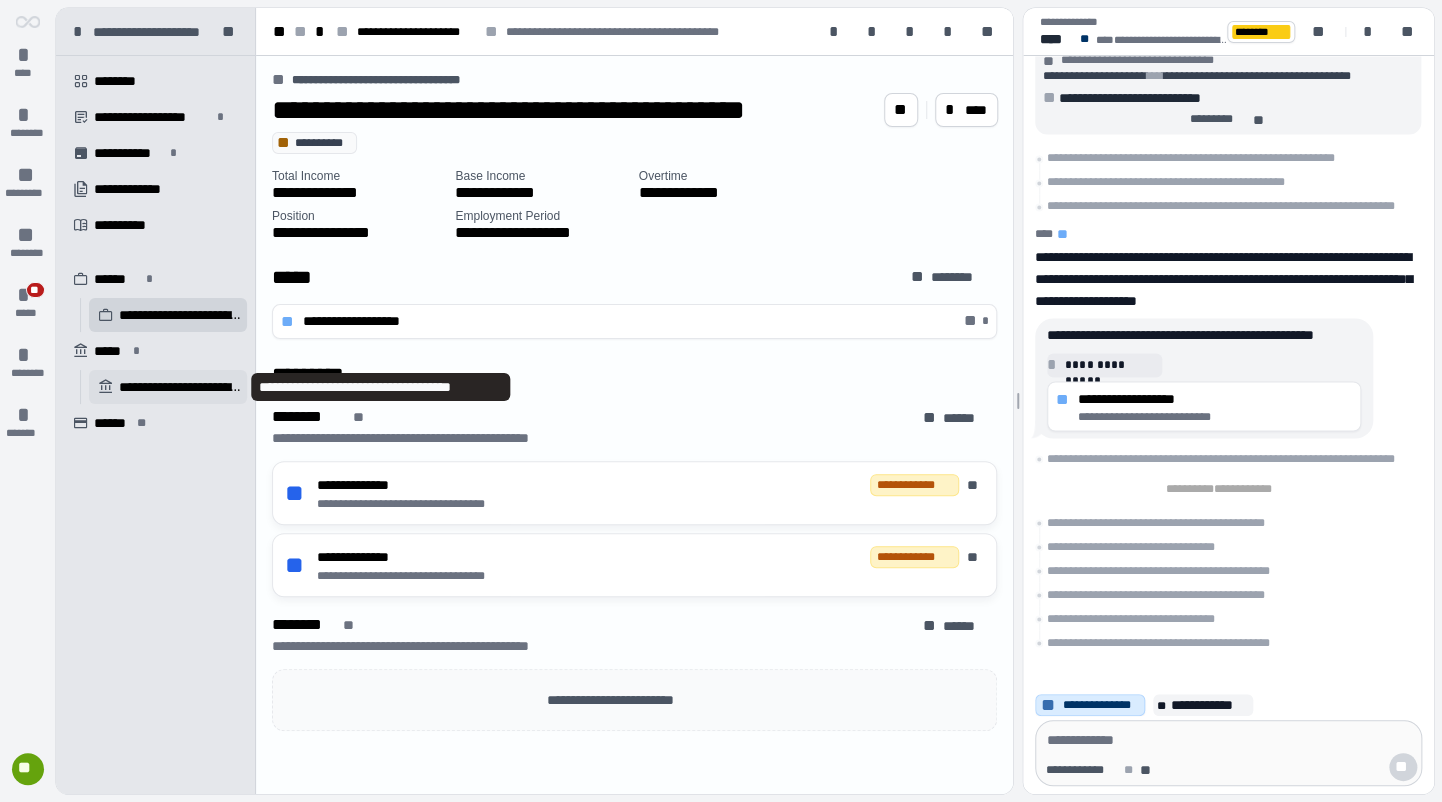 click on "**********" at bounding box center [180, 387] 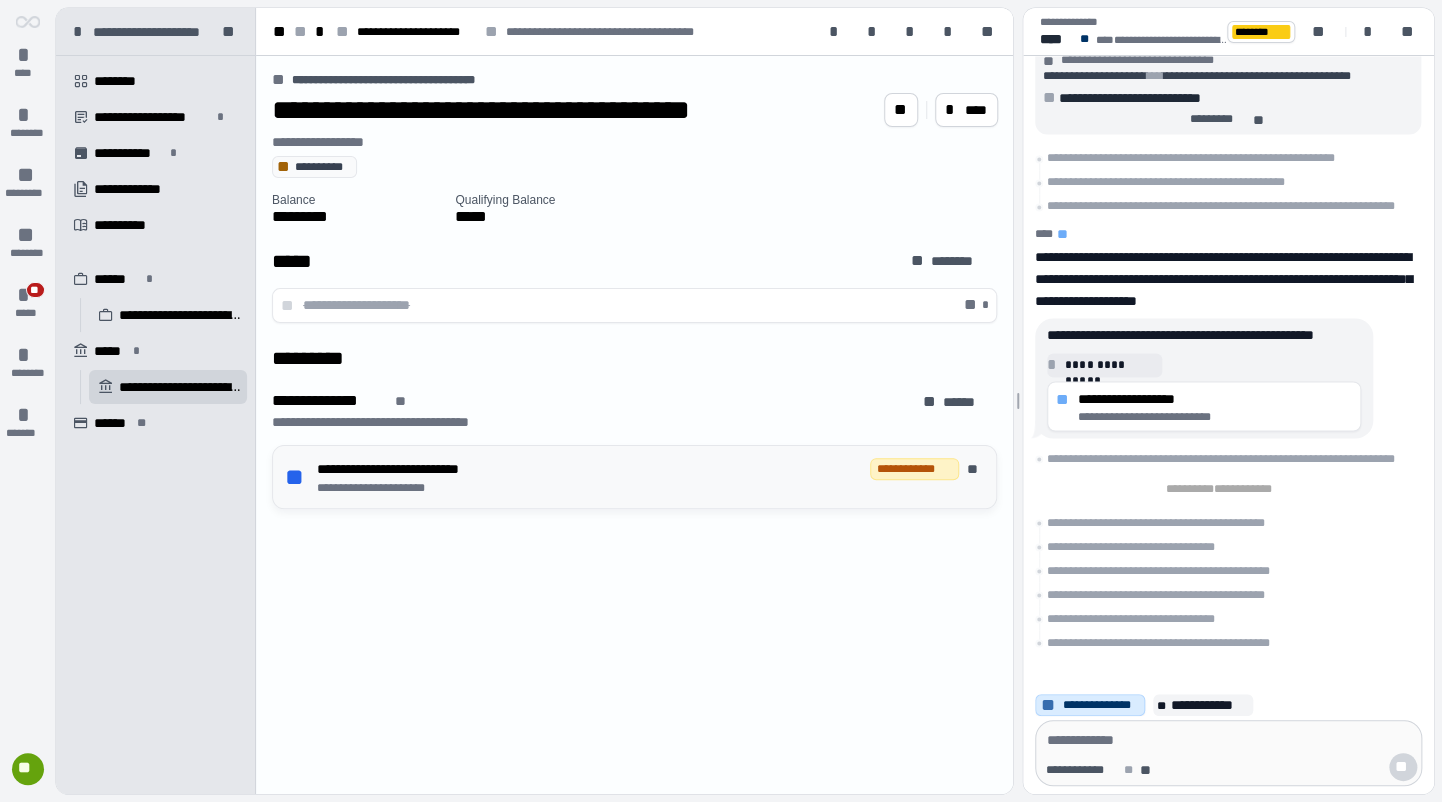 click on "**********" at bounding box center (650, 488) 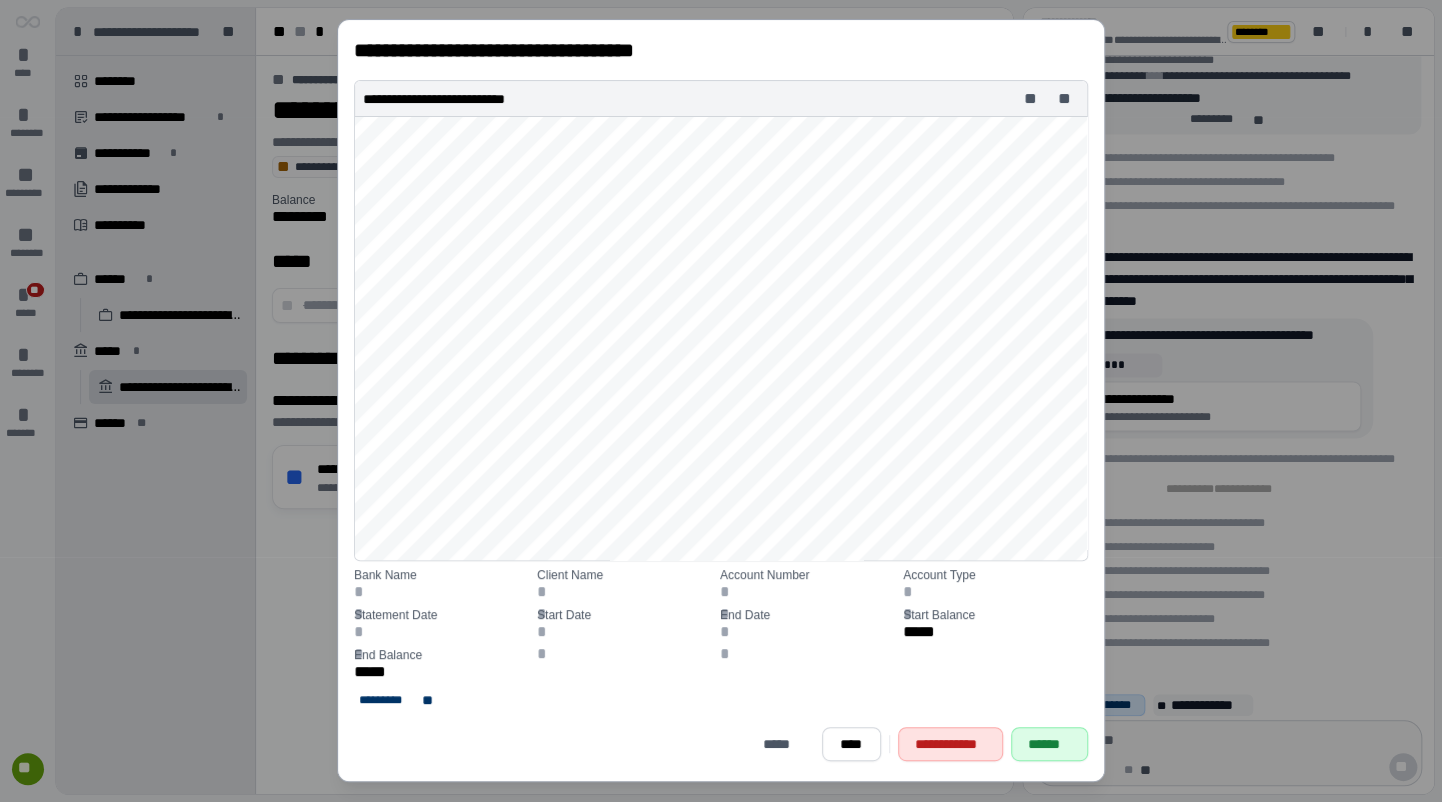 scroll, scrollTop: 0, scrollLeft: 0, axis: both 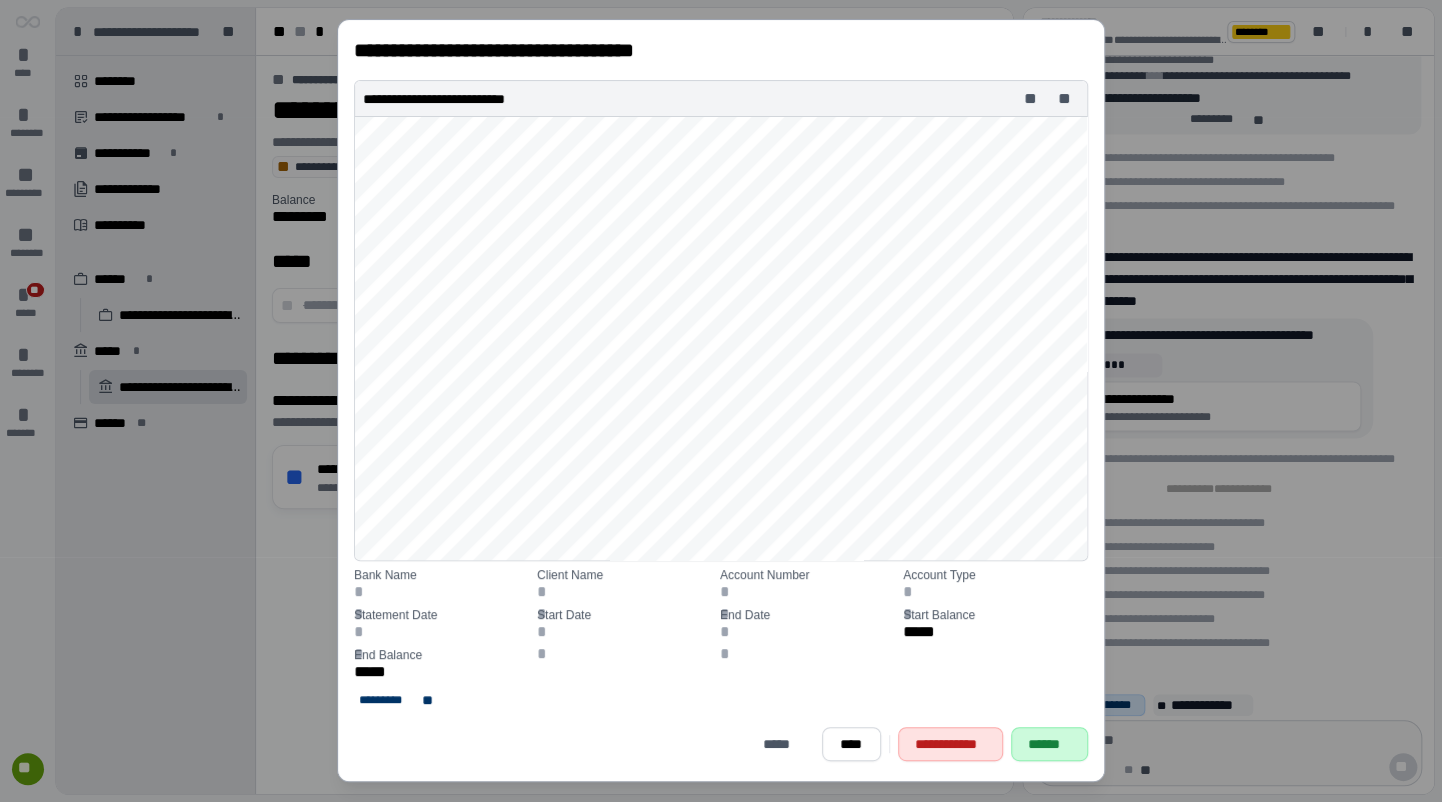 click on "******" at bounding box center [1049, 745] 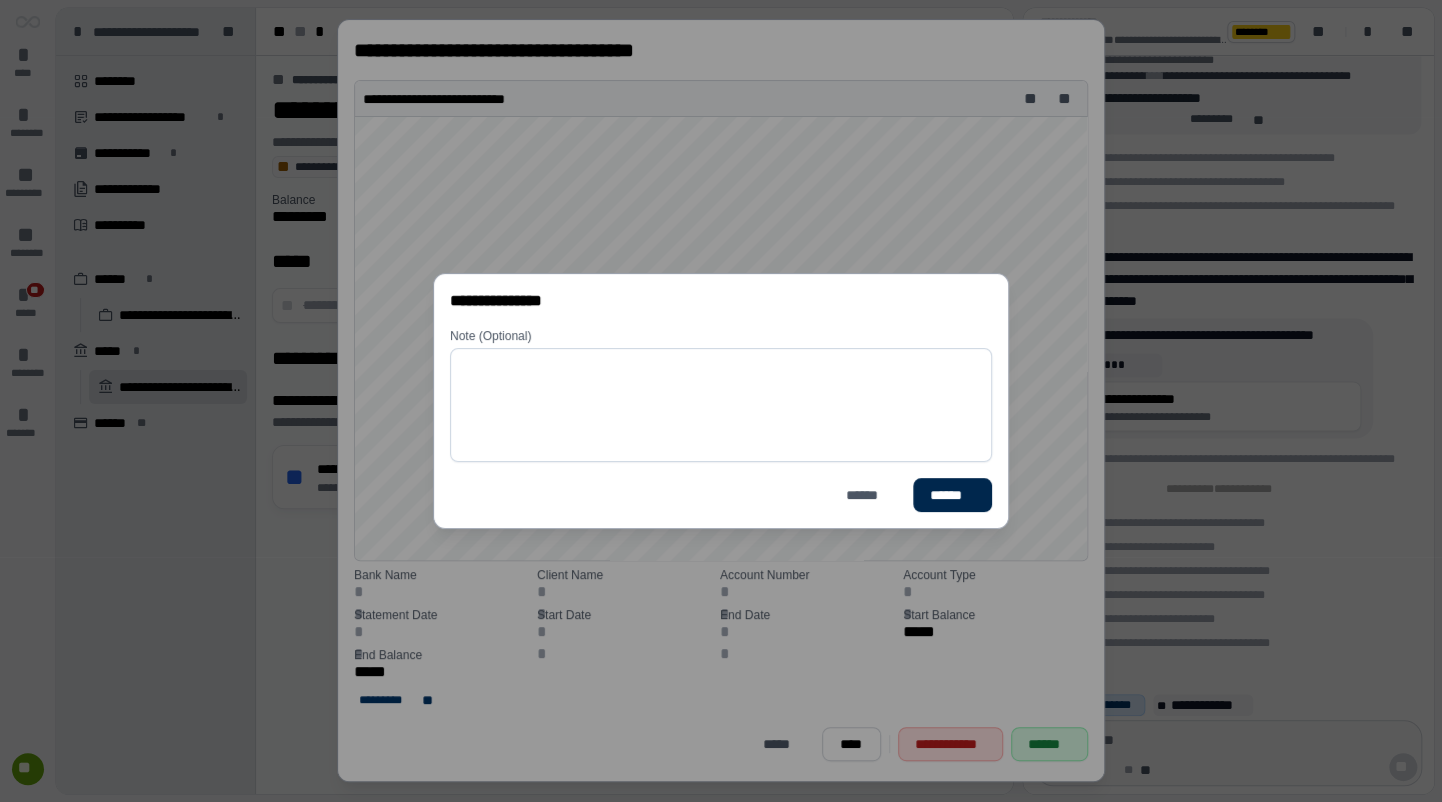 click on "******" at bounding box center (951, 495) 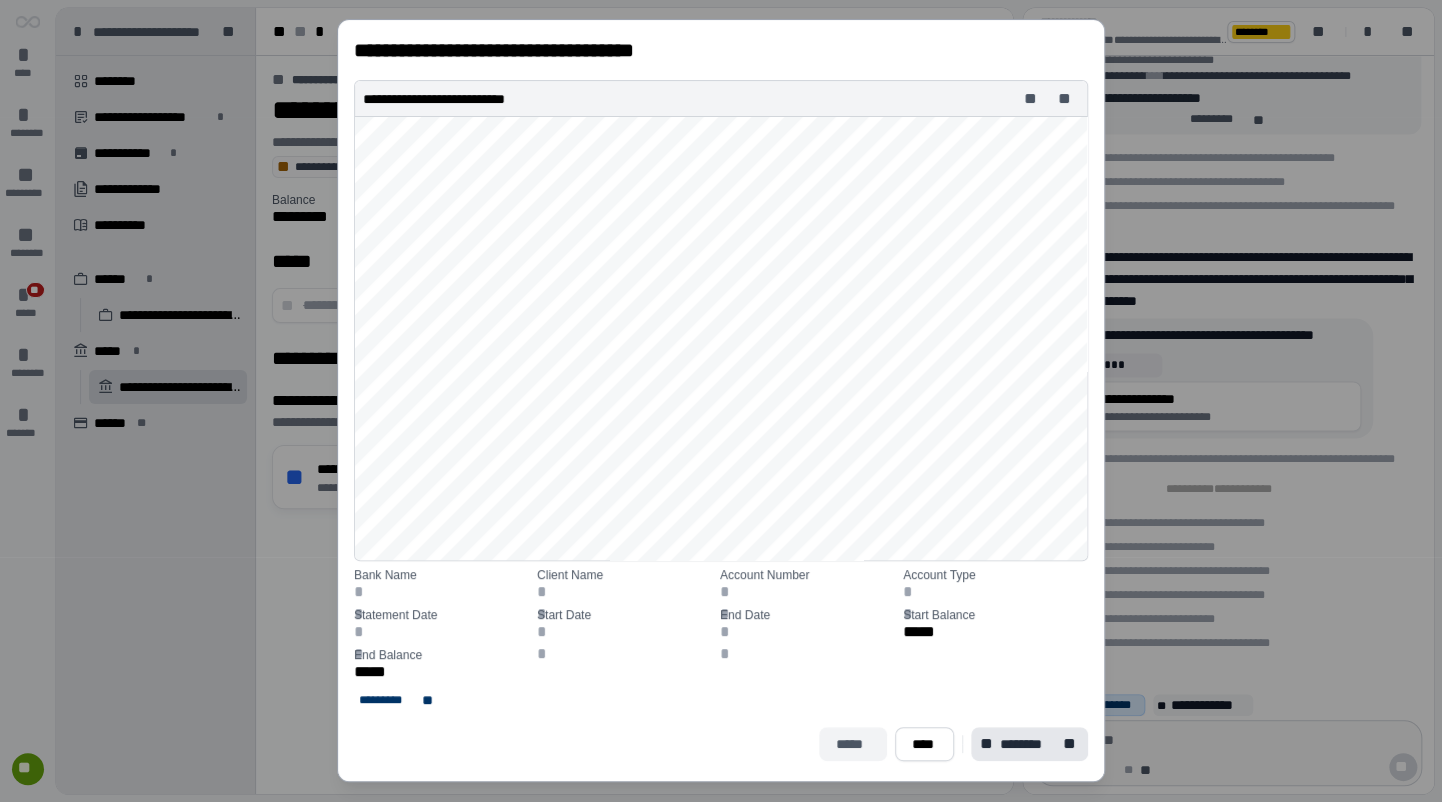 click on "*****" at bounding box center (853, 745) 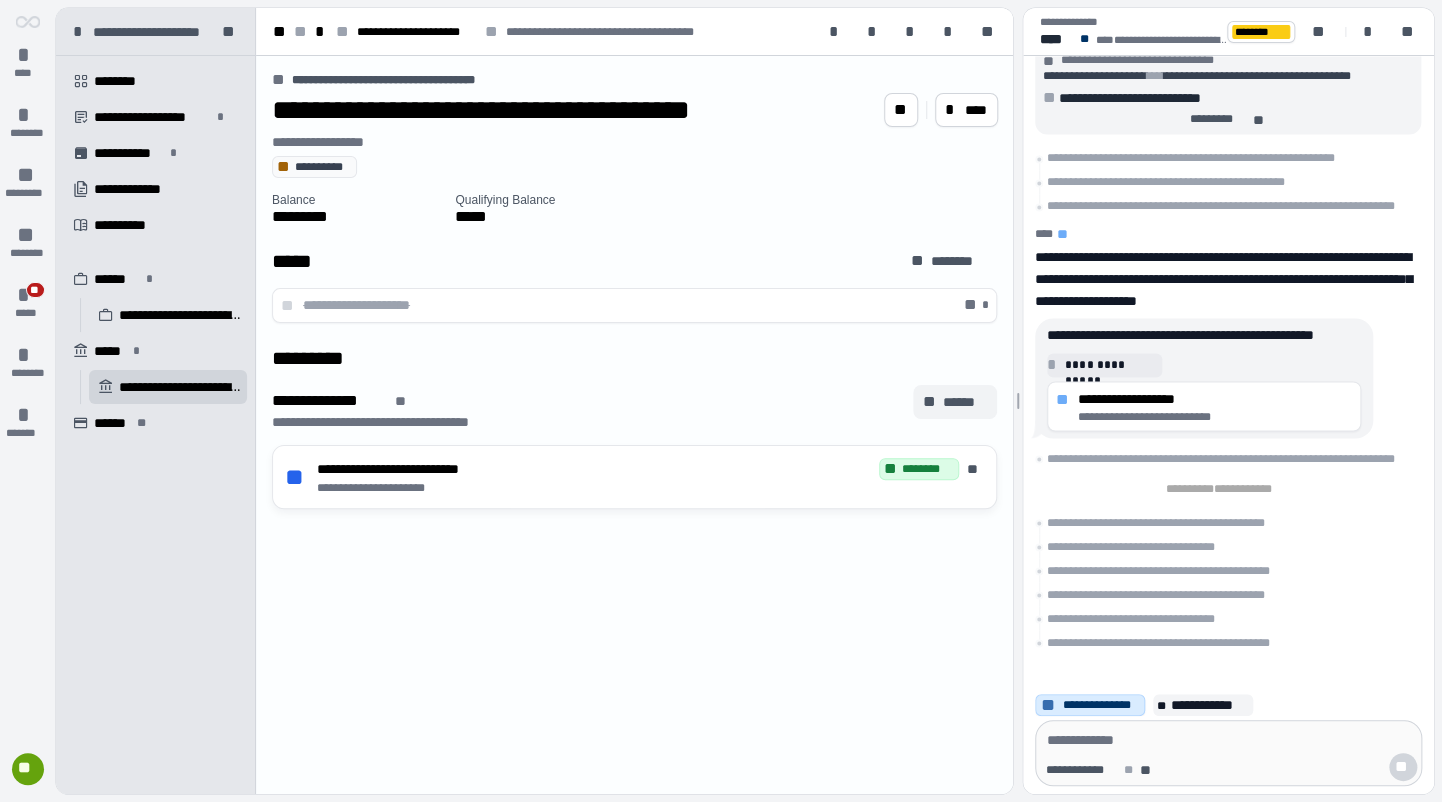 click on "******" at bounding box center [965, 402] 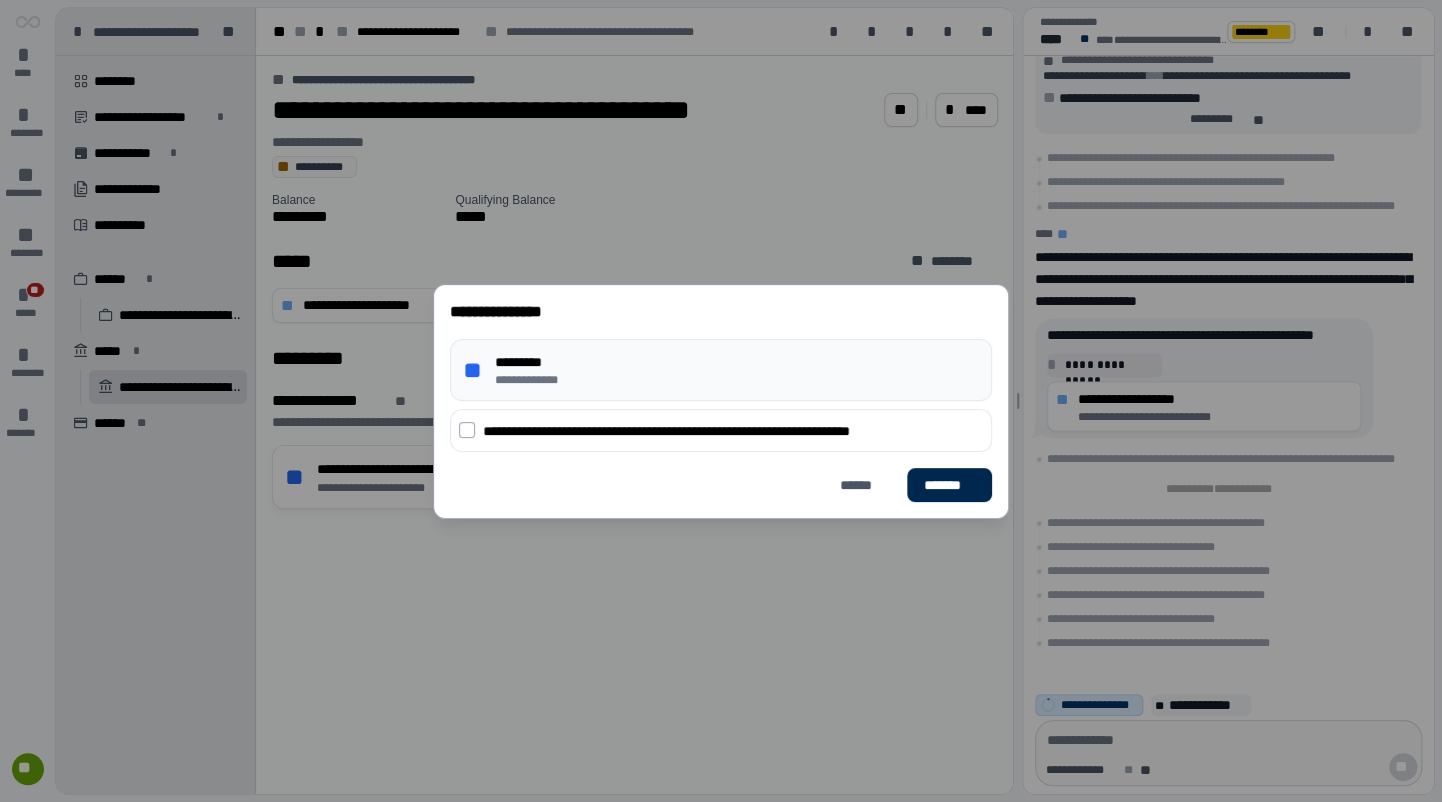 click on "*******" at bounding box center (949, 485) 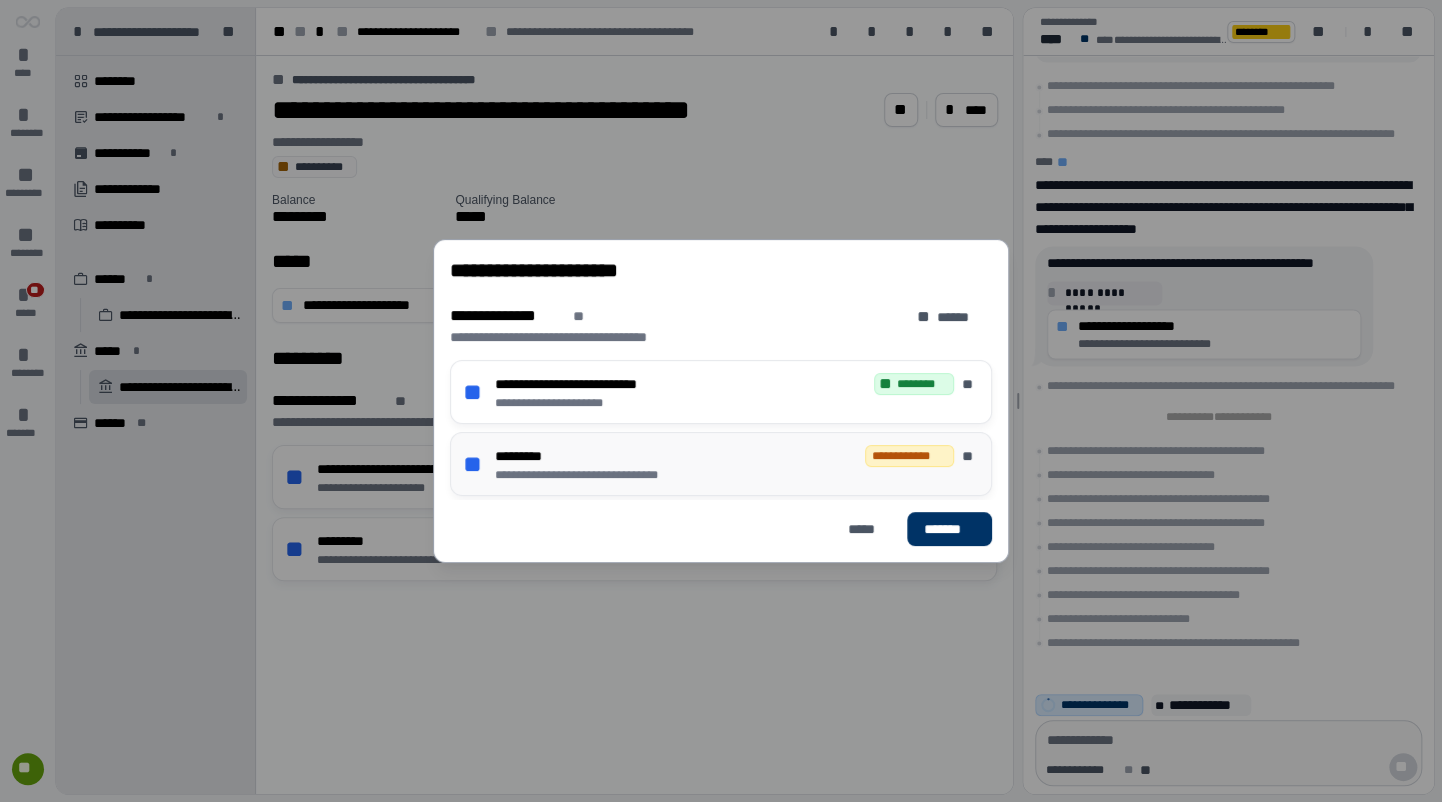 click on "**********" at bounding box center [737, 475] 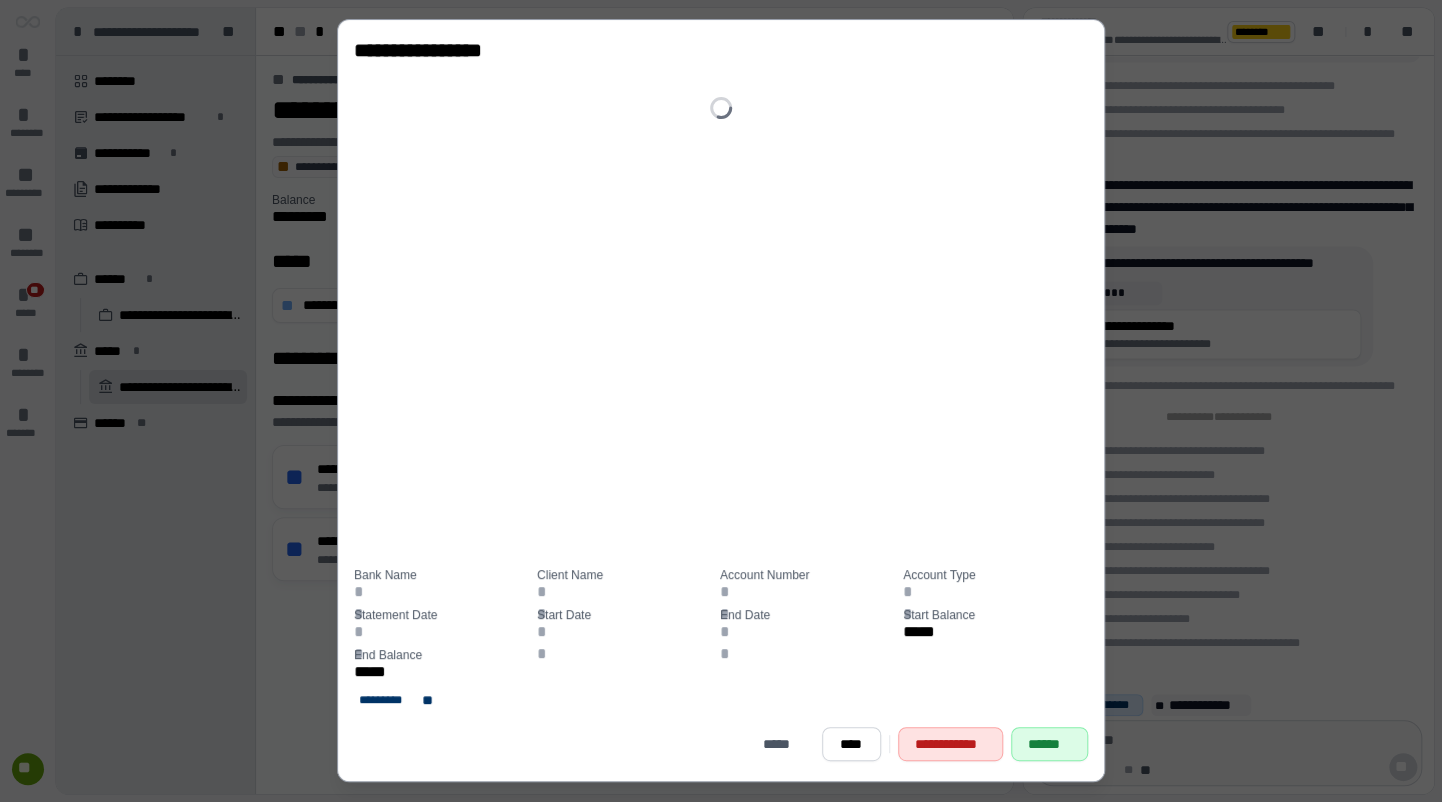 click at bounding box center (721, 320) 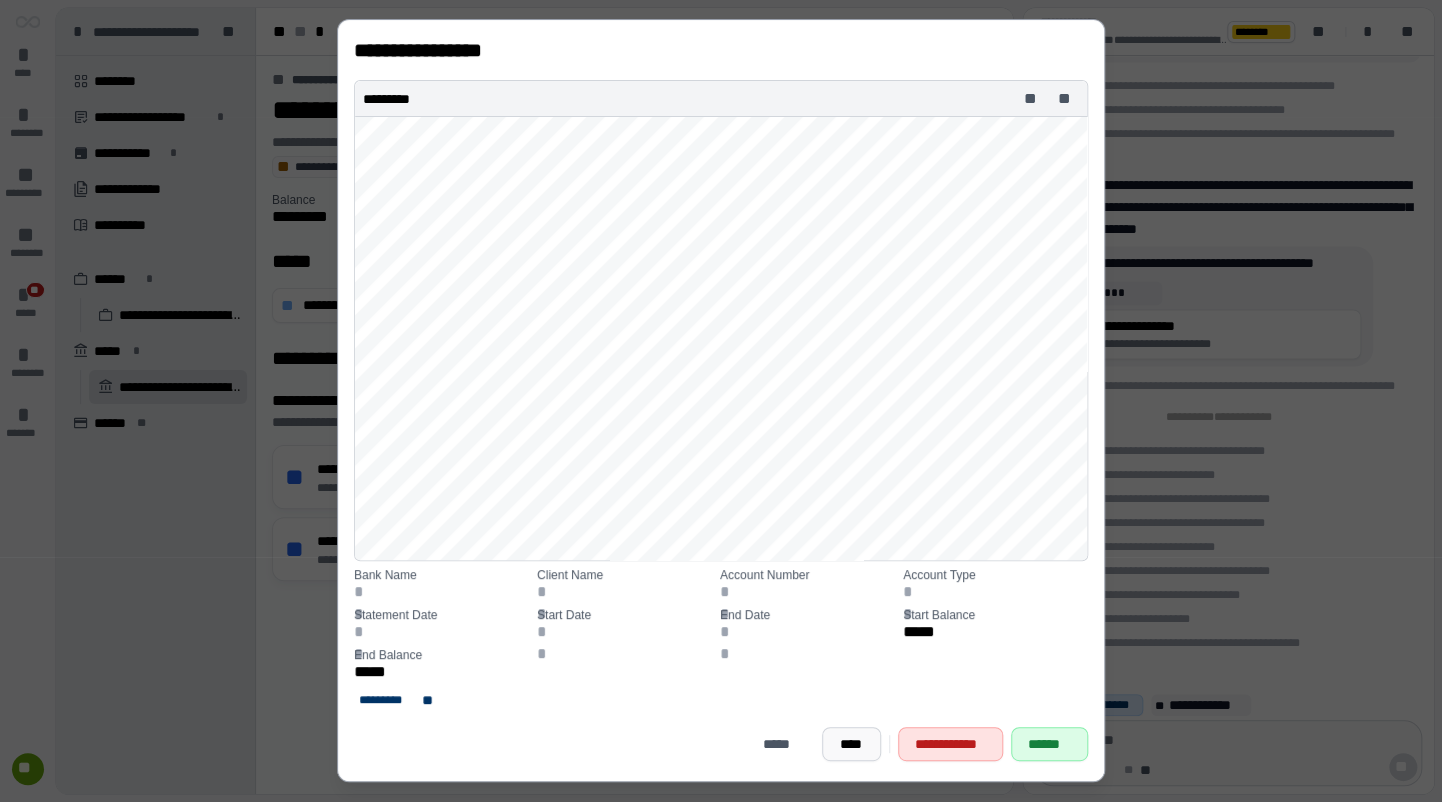 click on "****" at bounding box center [851, 745] 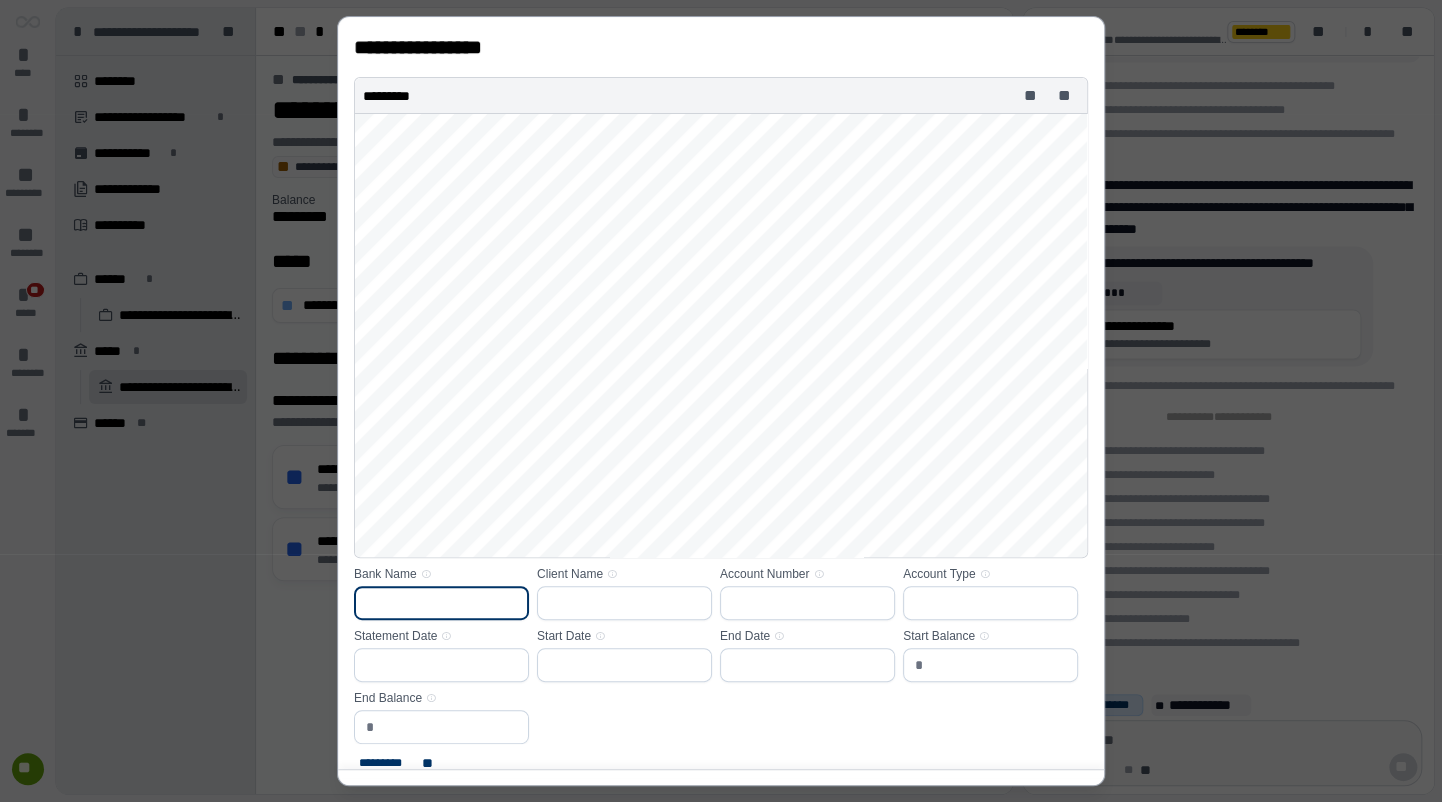 click at bounding box center [441, 603] 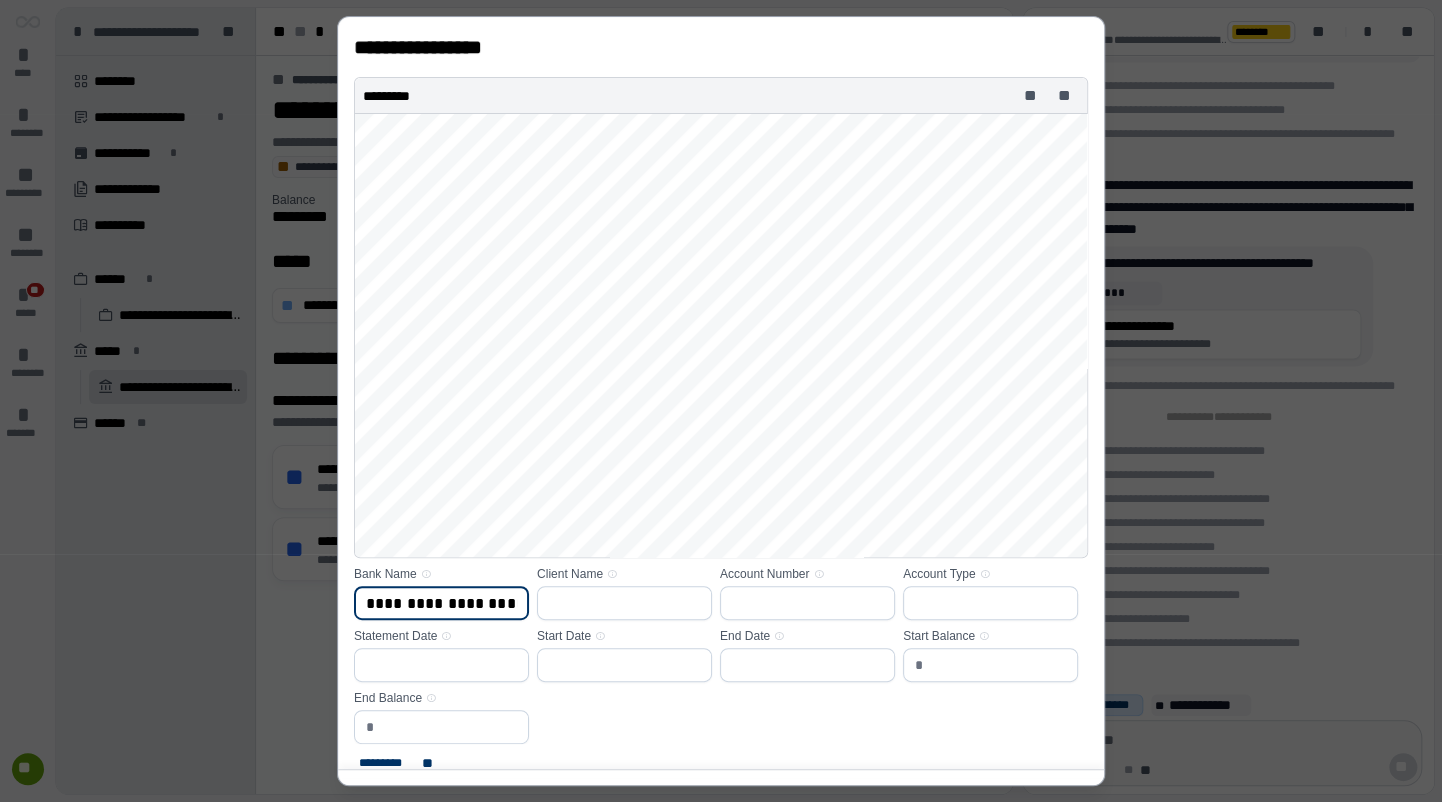 type on "**********" 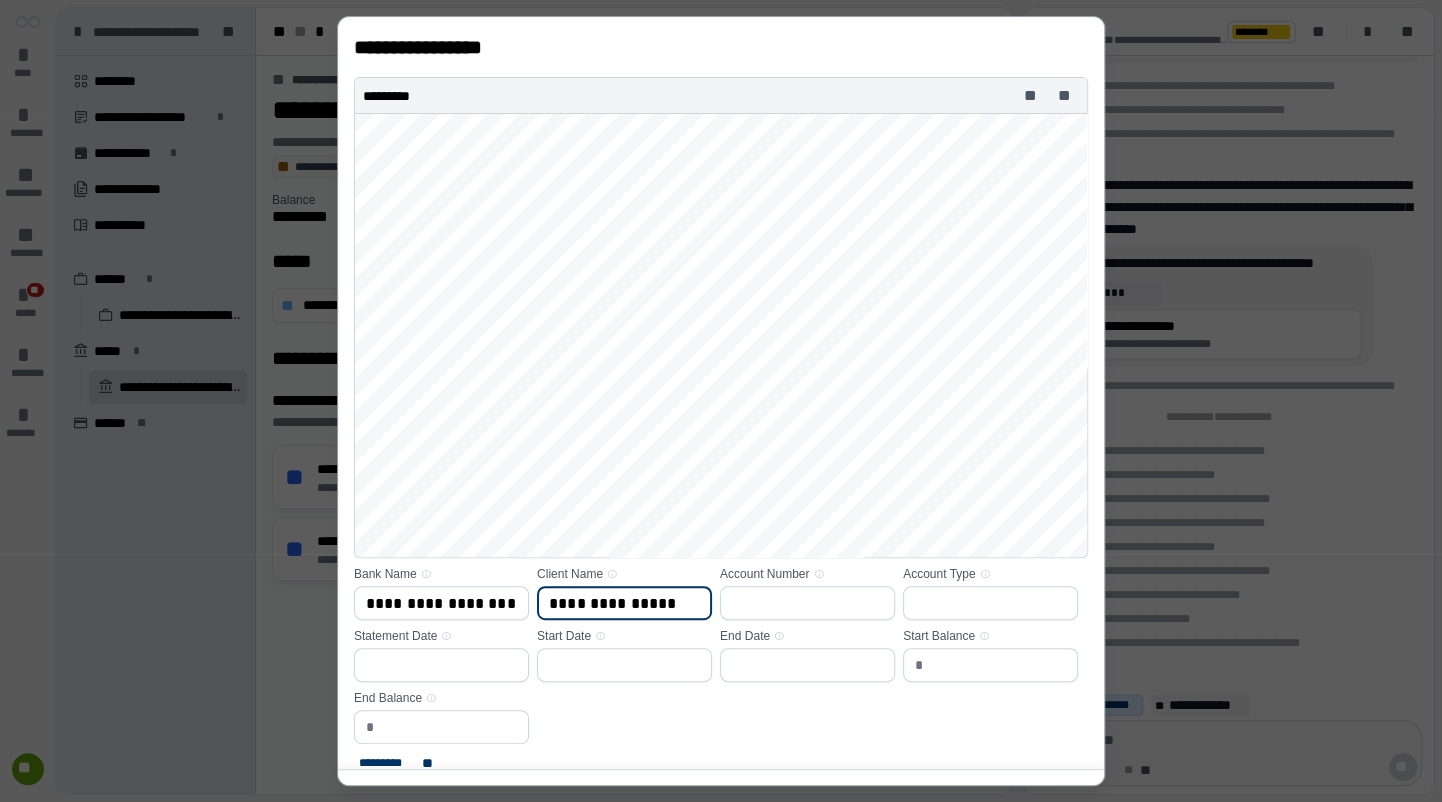 type on "**********" 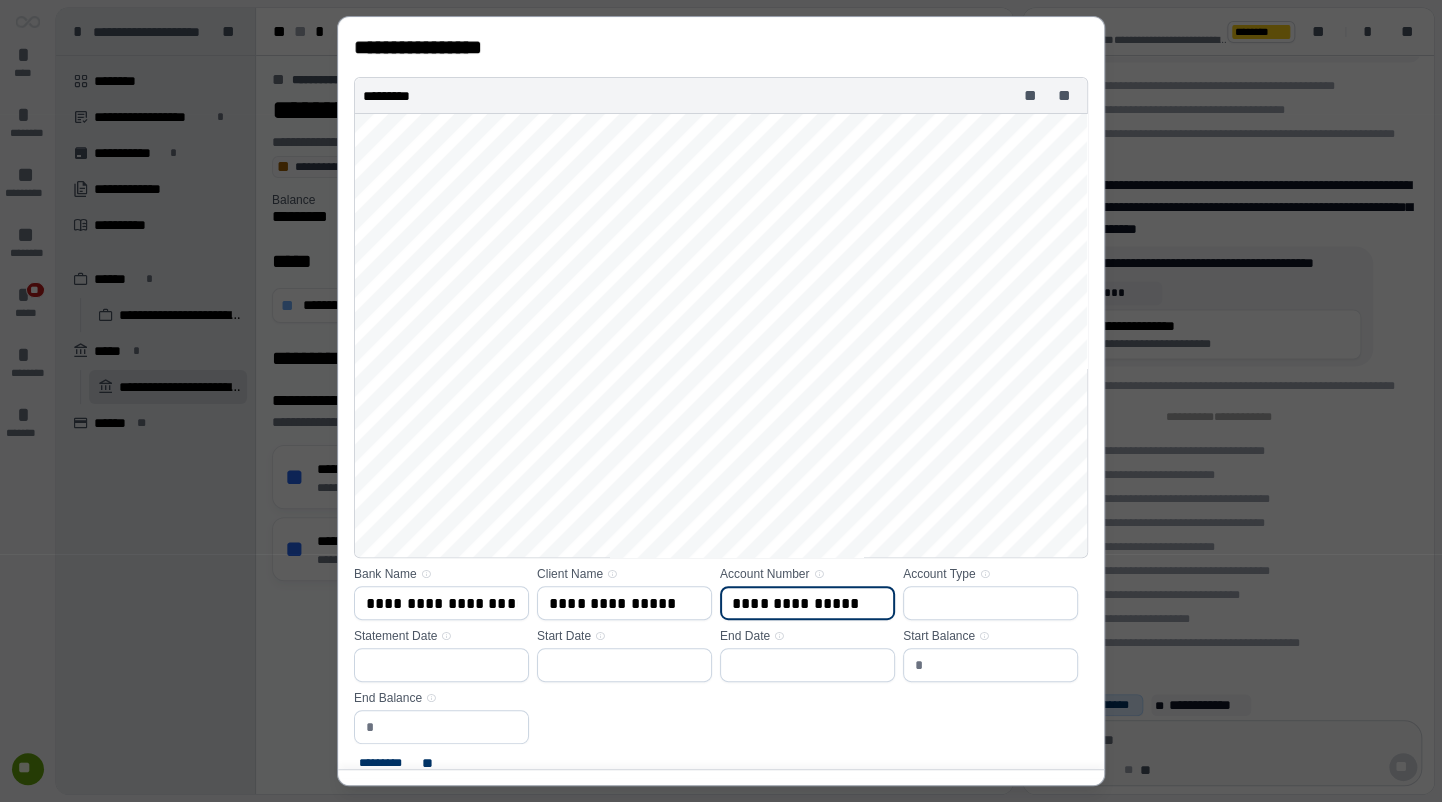 type on "**********" 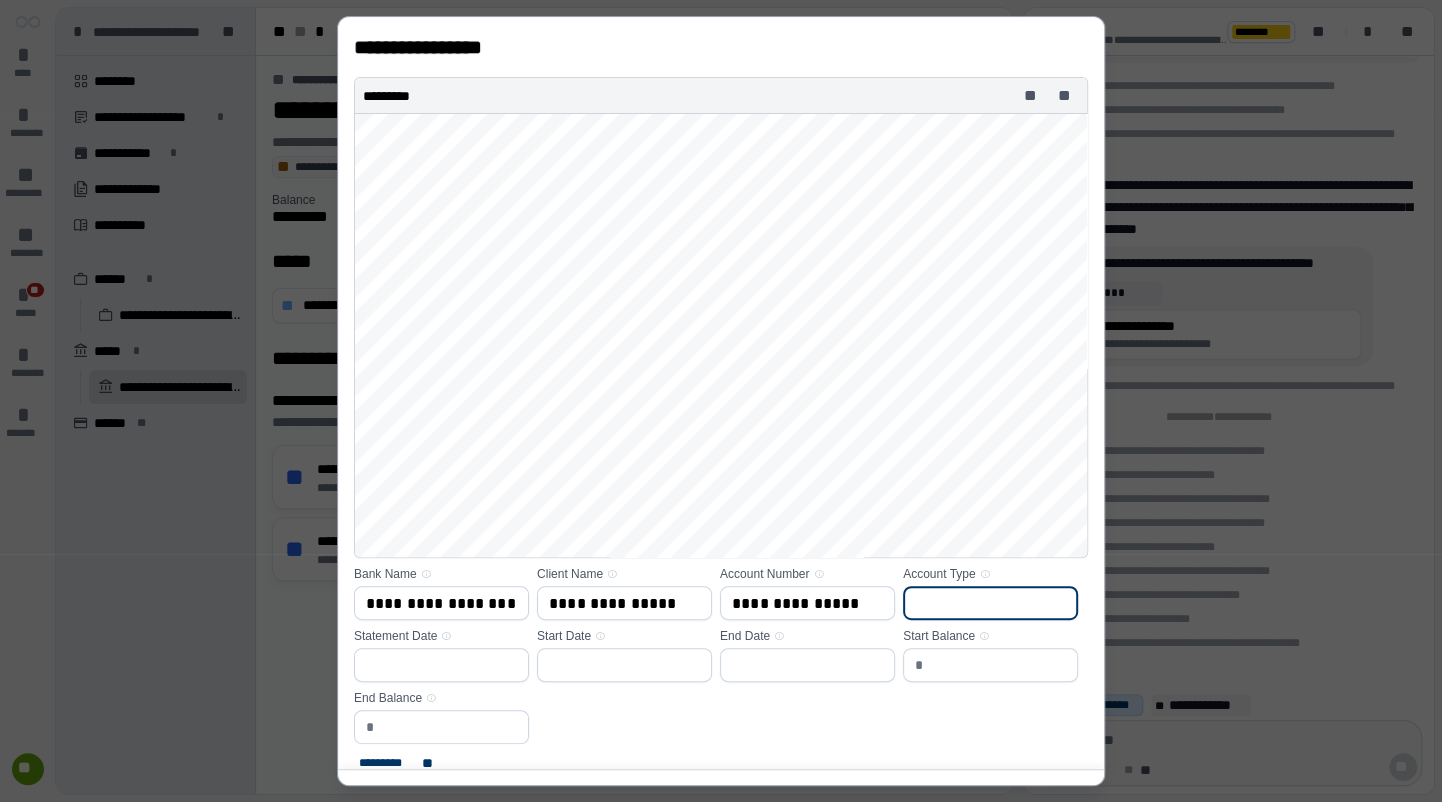 click at bounding box center [990, 603] 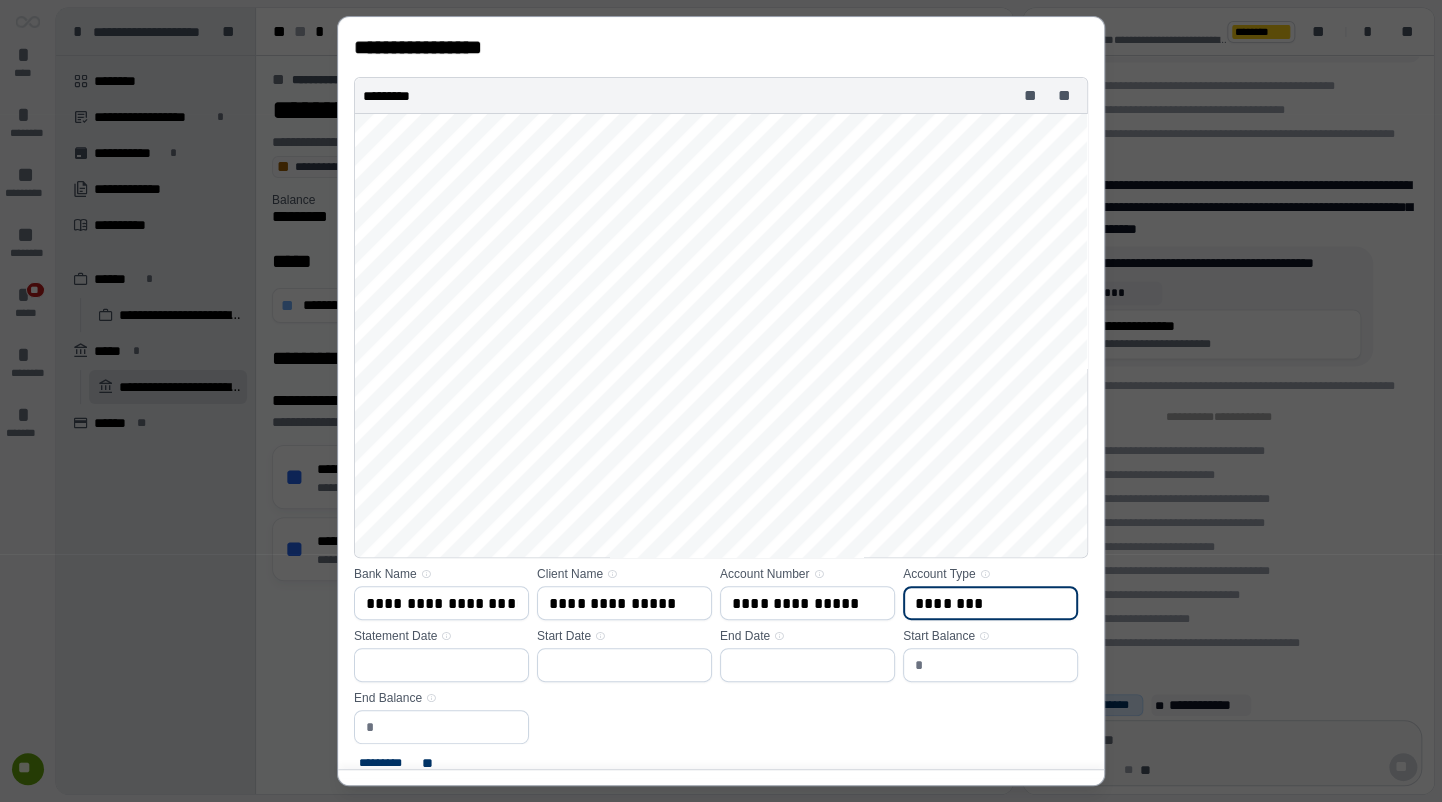 type on "********" 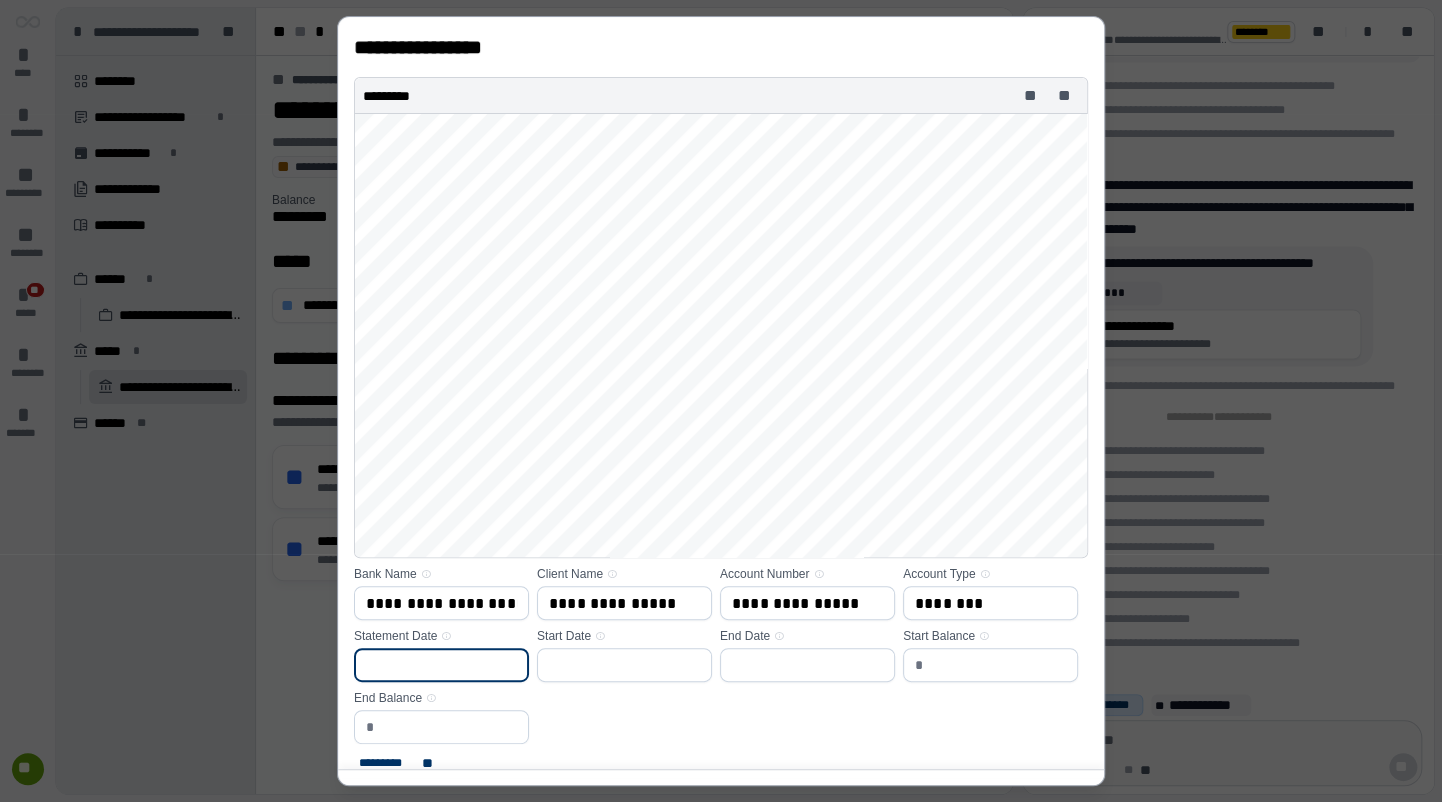 click at bounding box center [441, 665] 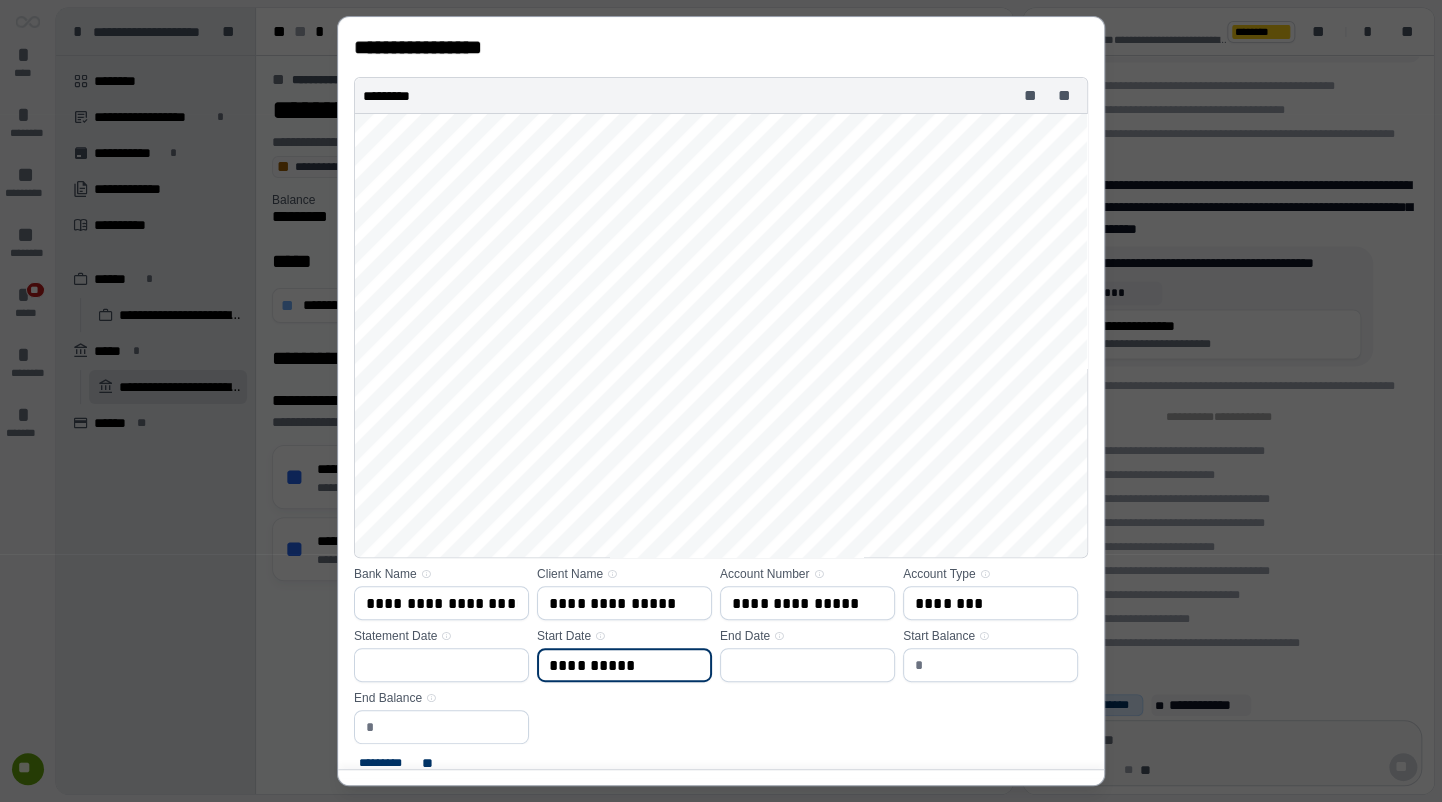 type on "**********" 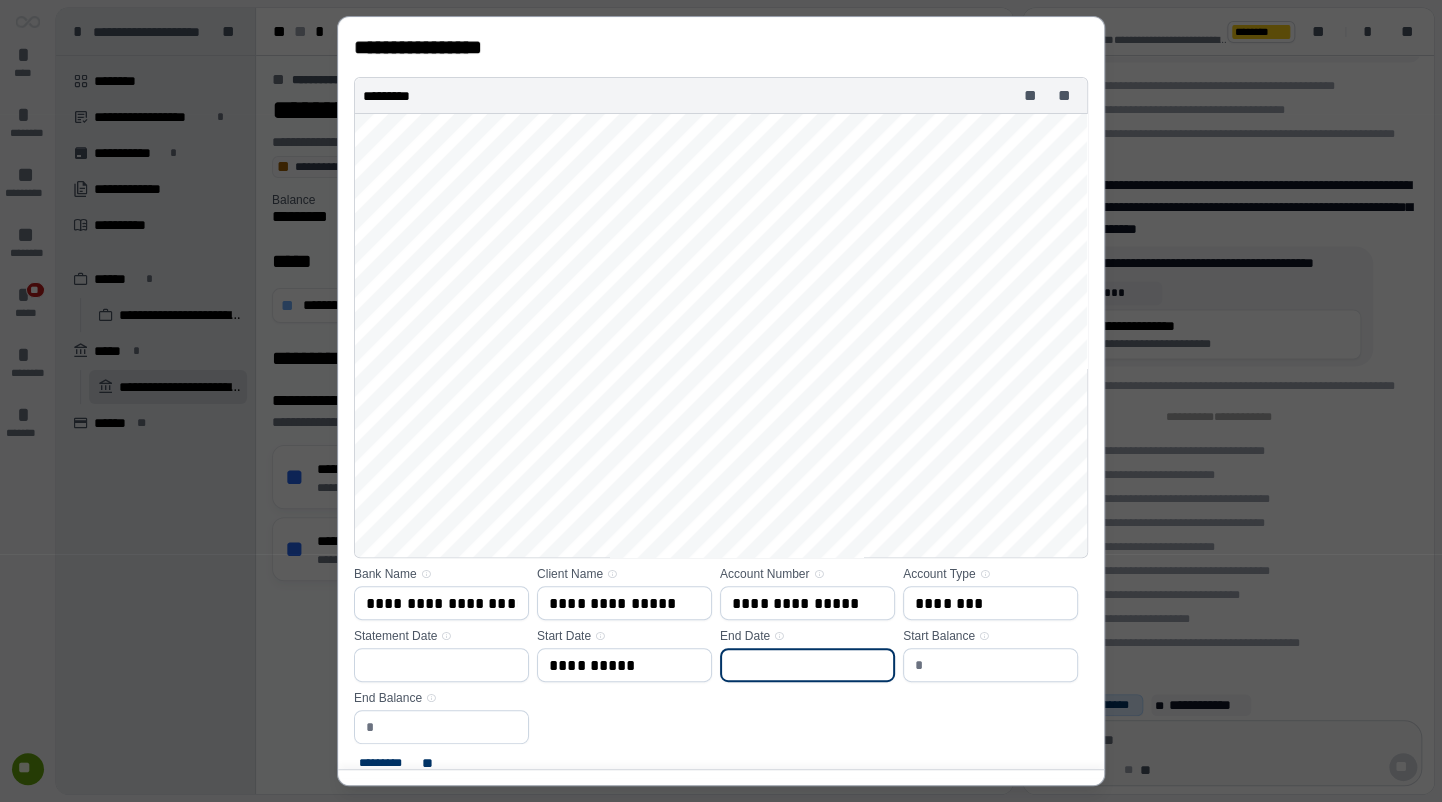 drag, startPoint x: 815, startPoint y: 660, endPoint x: 792, endPoint y: 655, distance: 23.537205 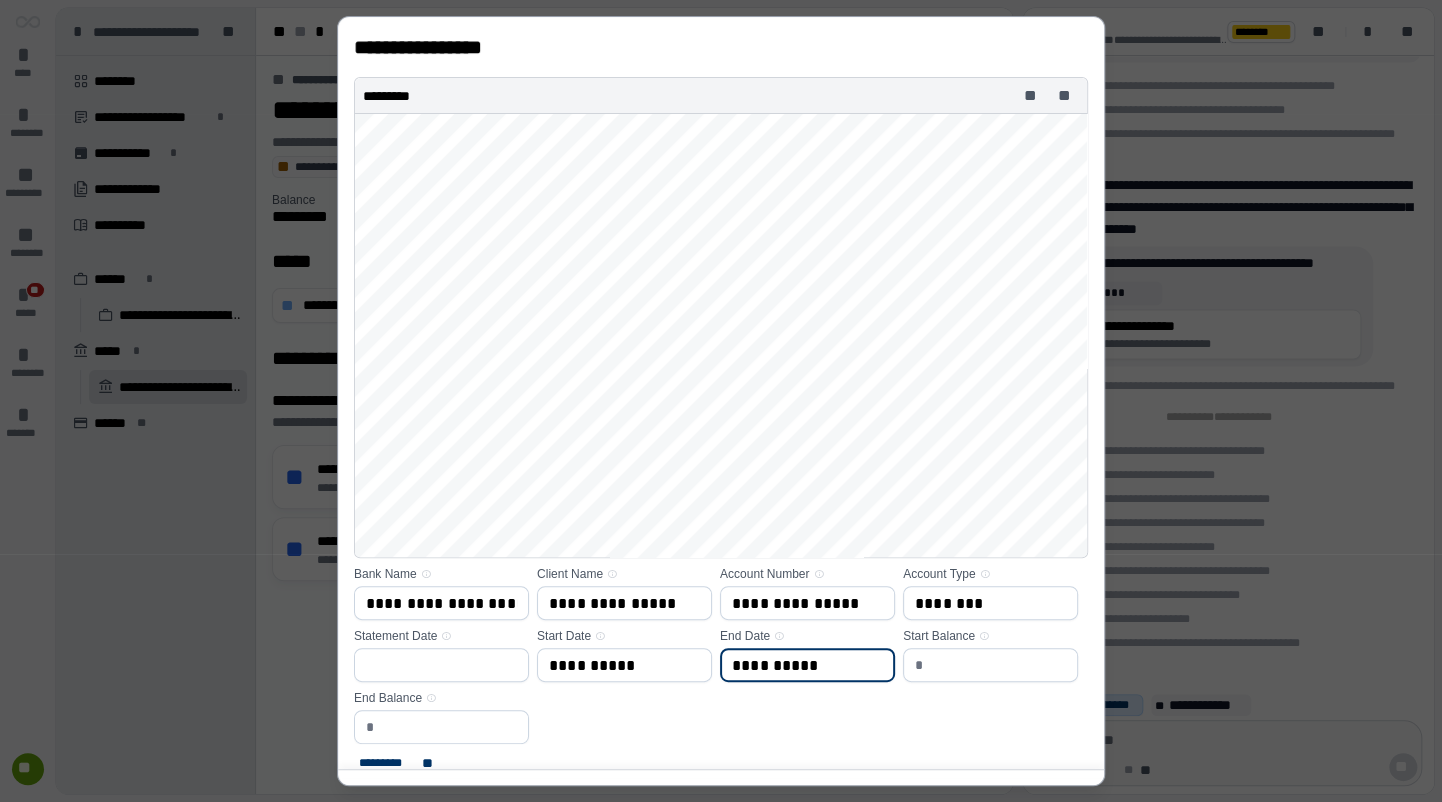 type on "**********" 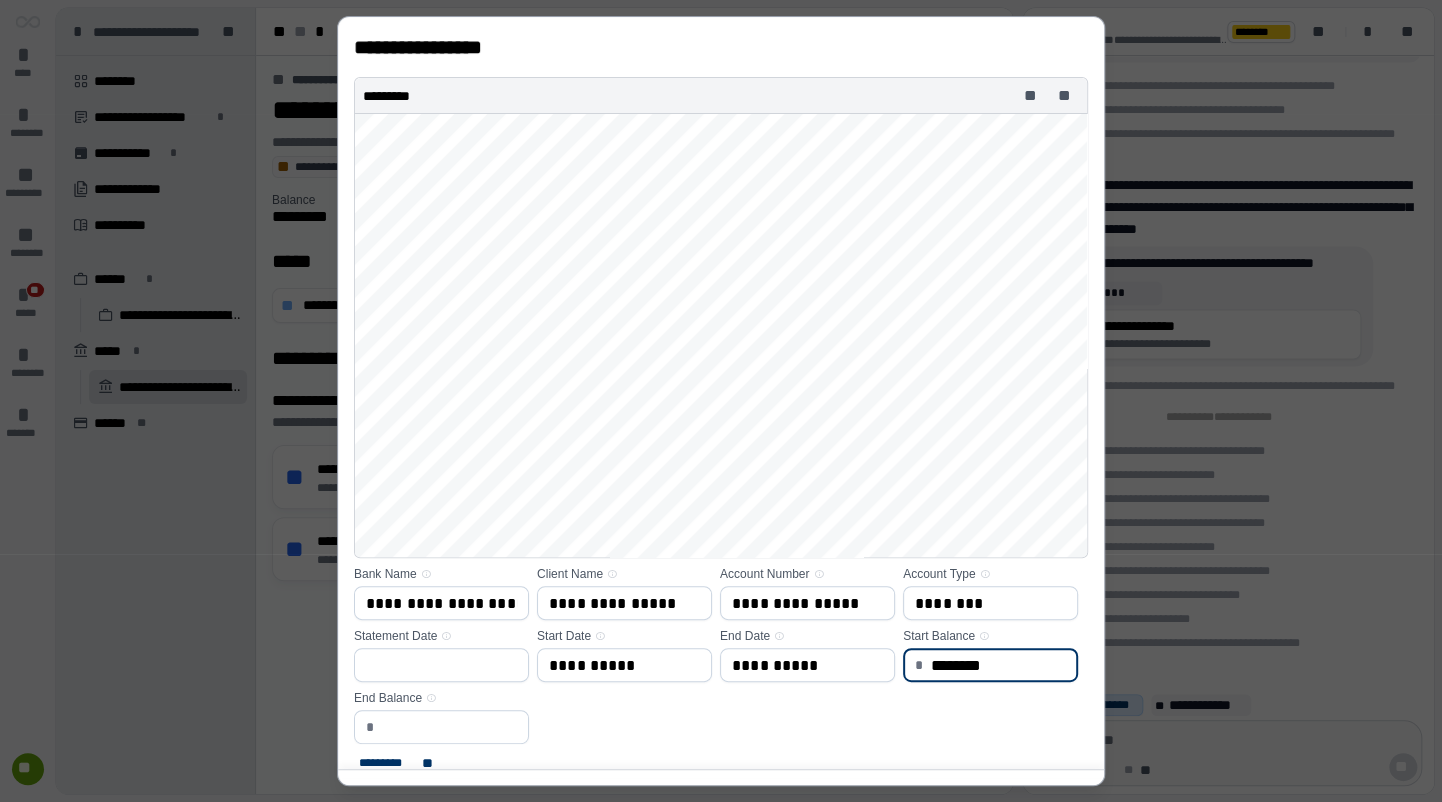 type on "********" 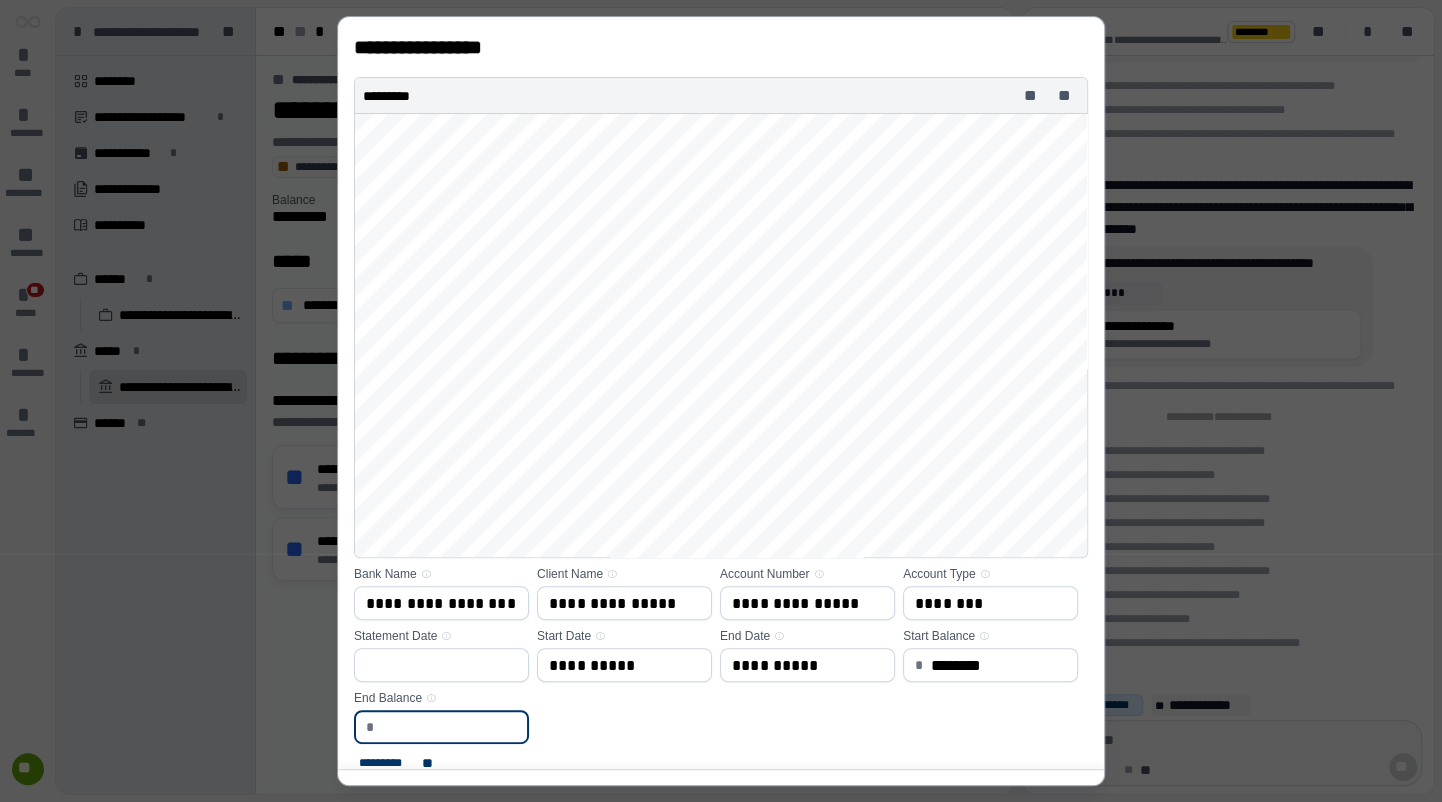 click at bounding box center (448, 727) 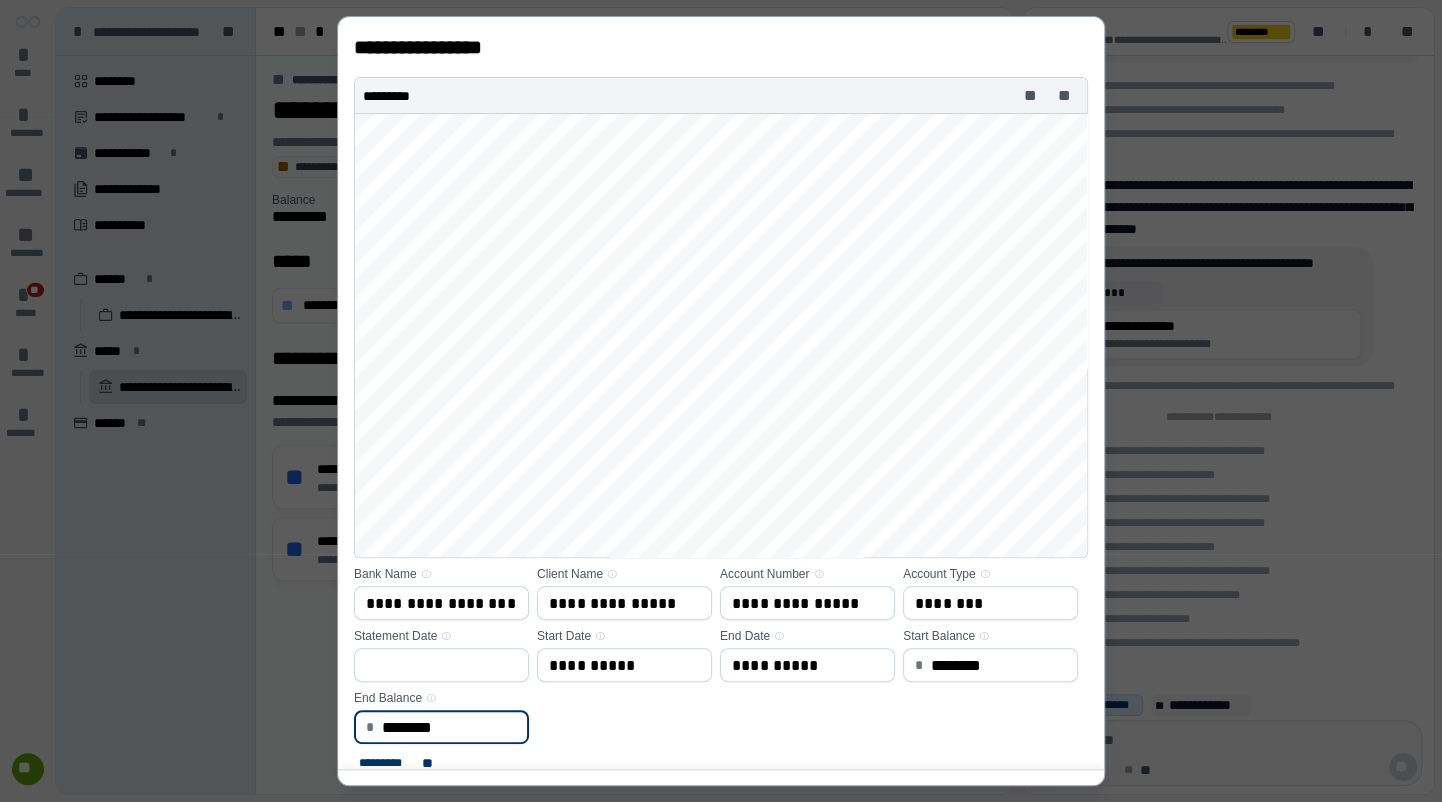 type on "********" 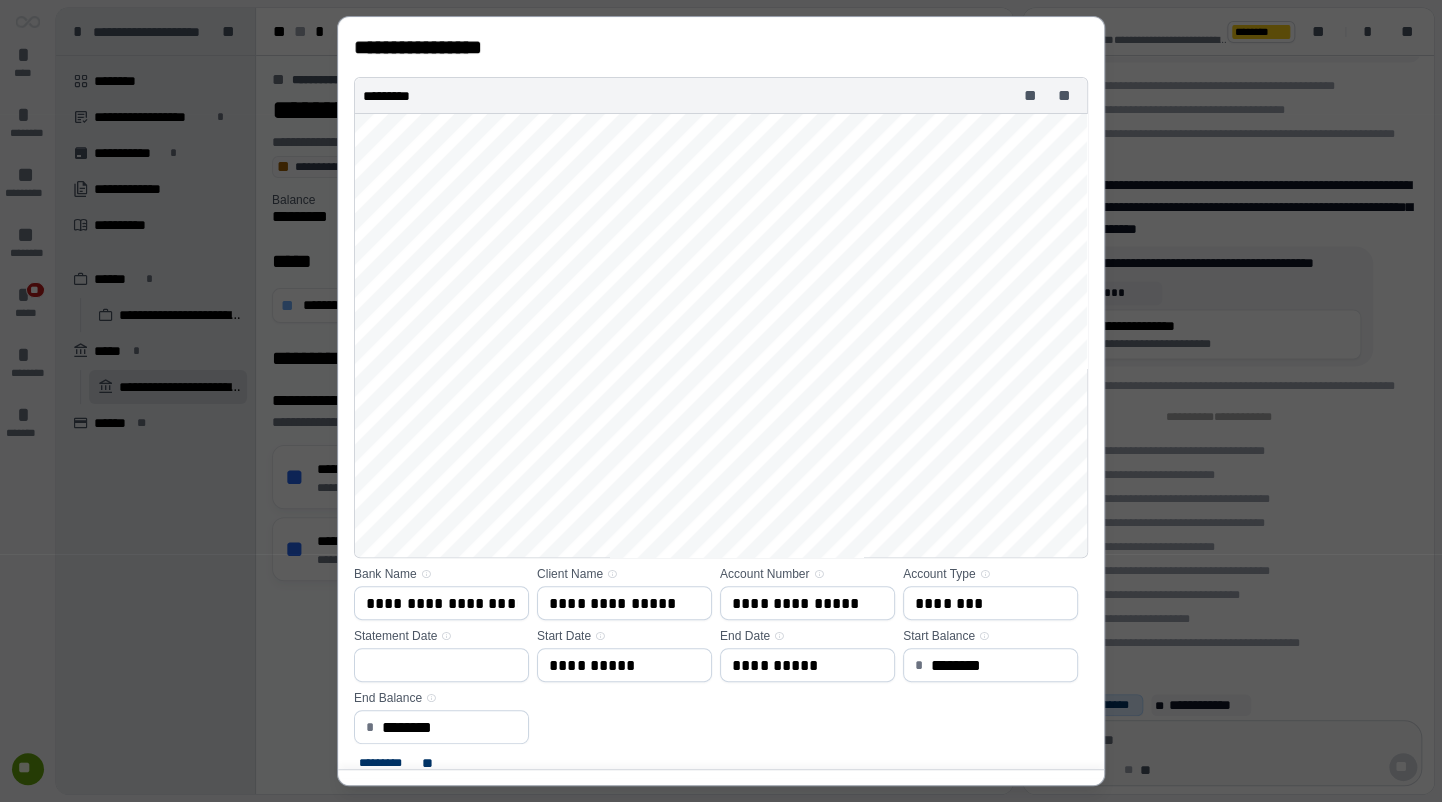 scroll, scrollTop: 57, scrollLeft: 0, axis: vertical 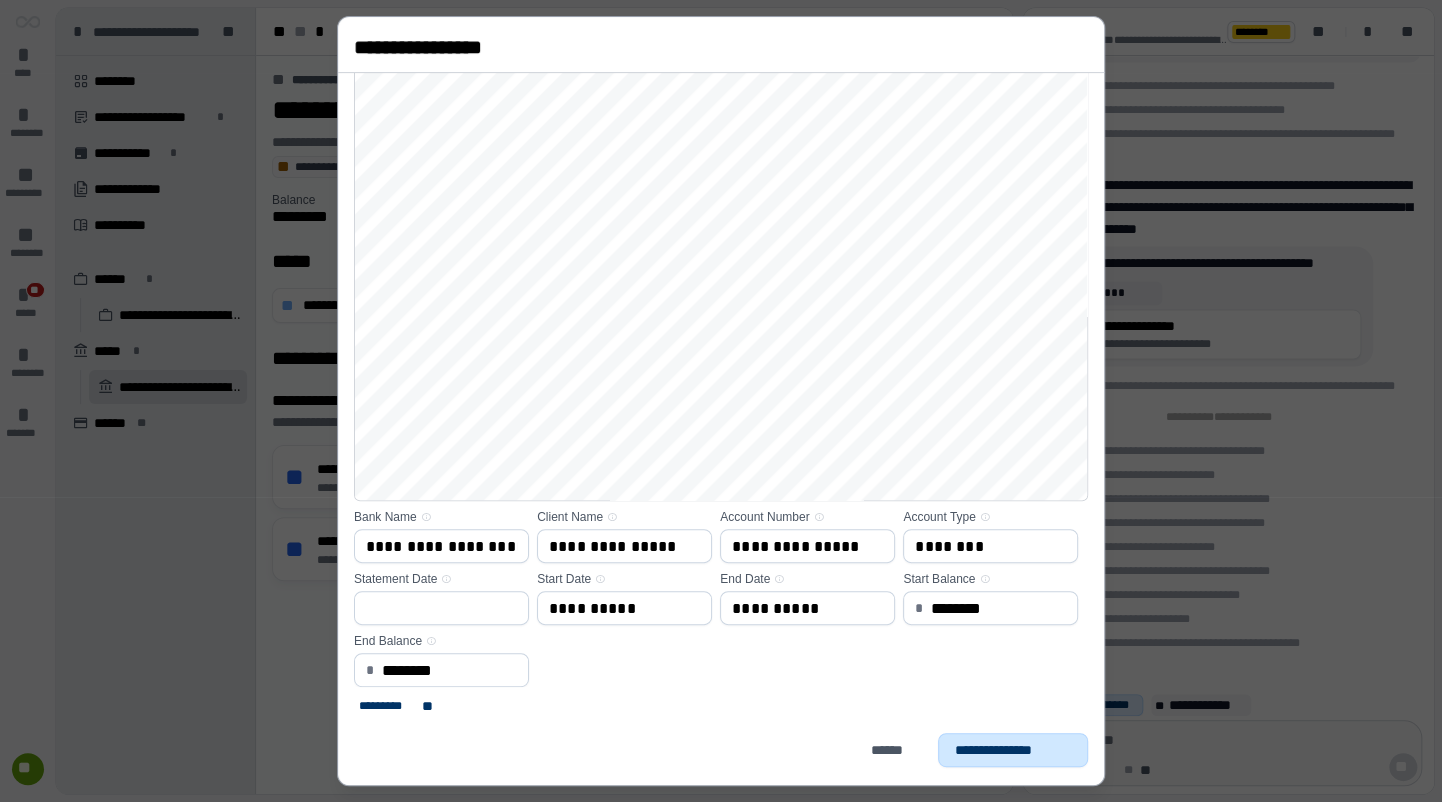 click on "**********" at bounding box center [1013, 750] 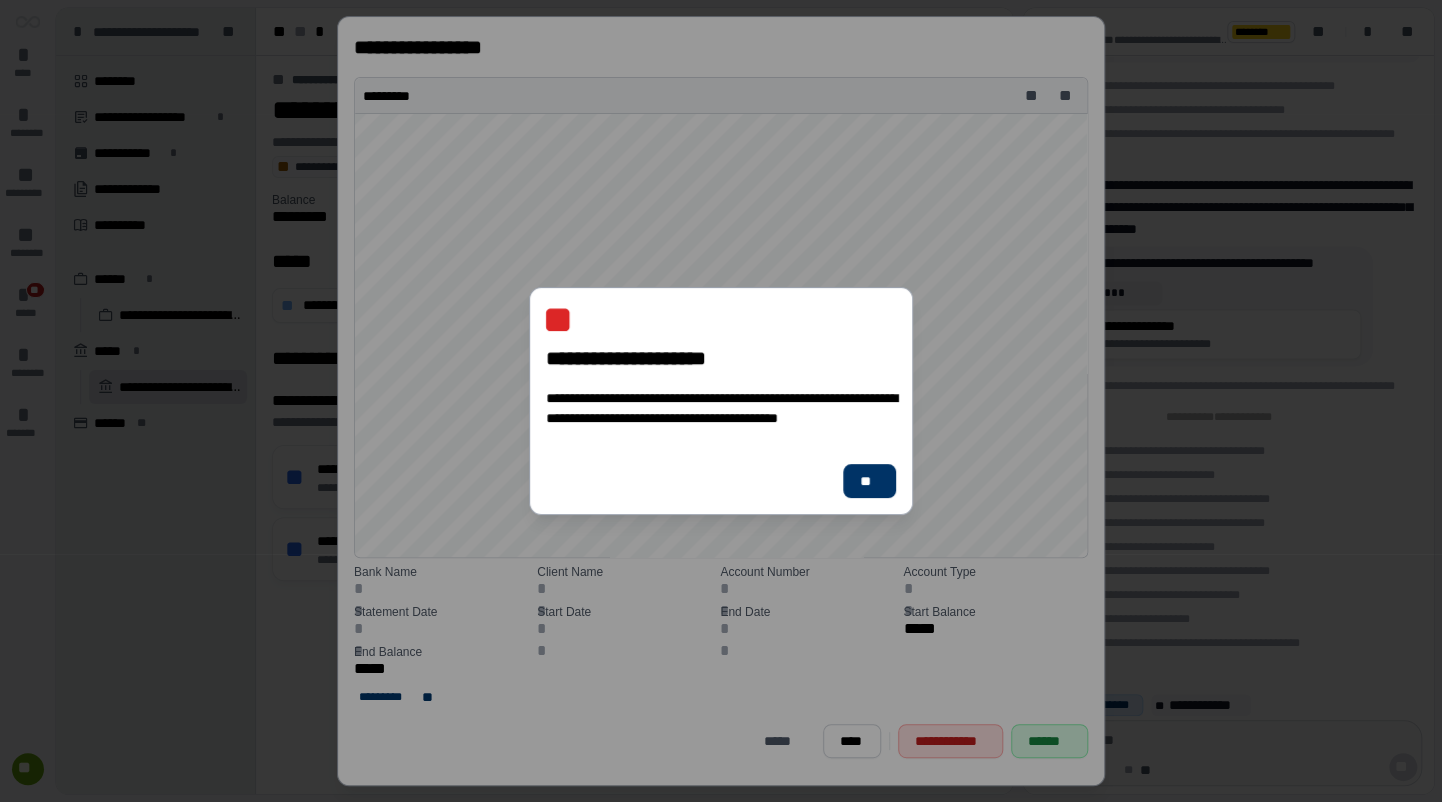 scroll, scrollTop: 0, scrollLeft: 0, axis: both 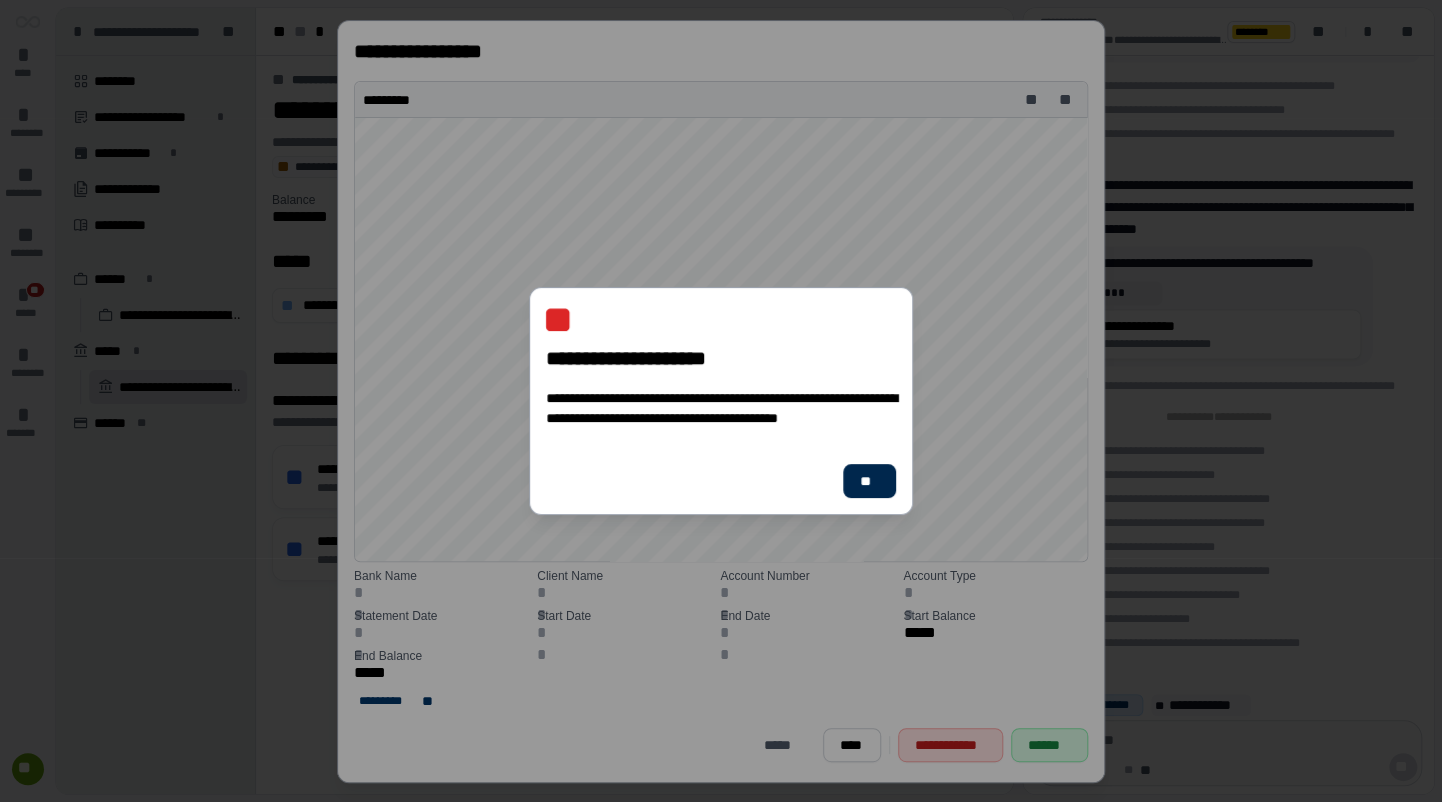 click on "**" at bounding box center [869, 481] 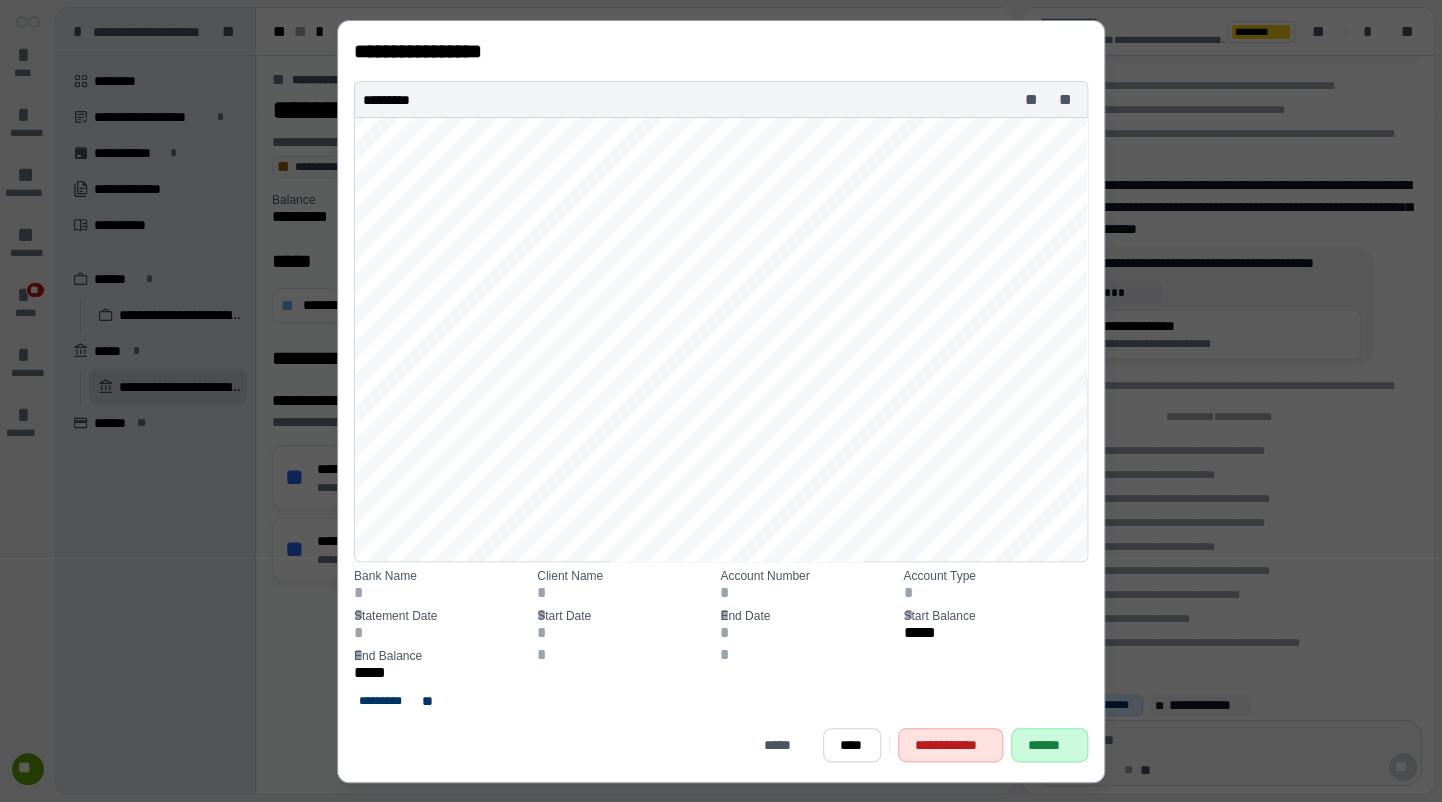 click on "******" at bounding box center (1050, 745) 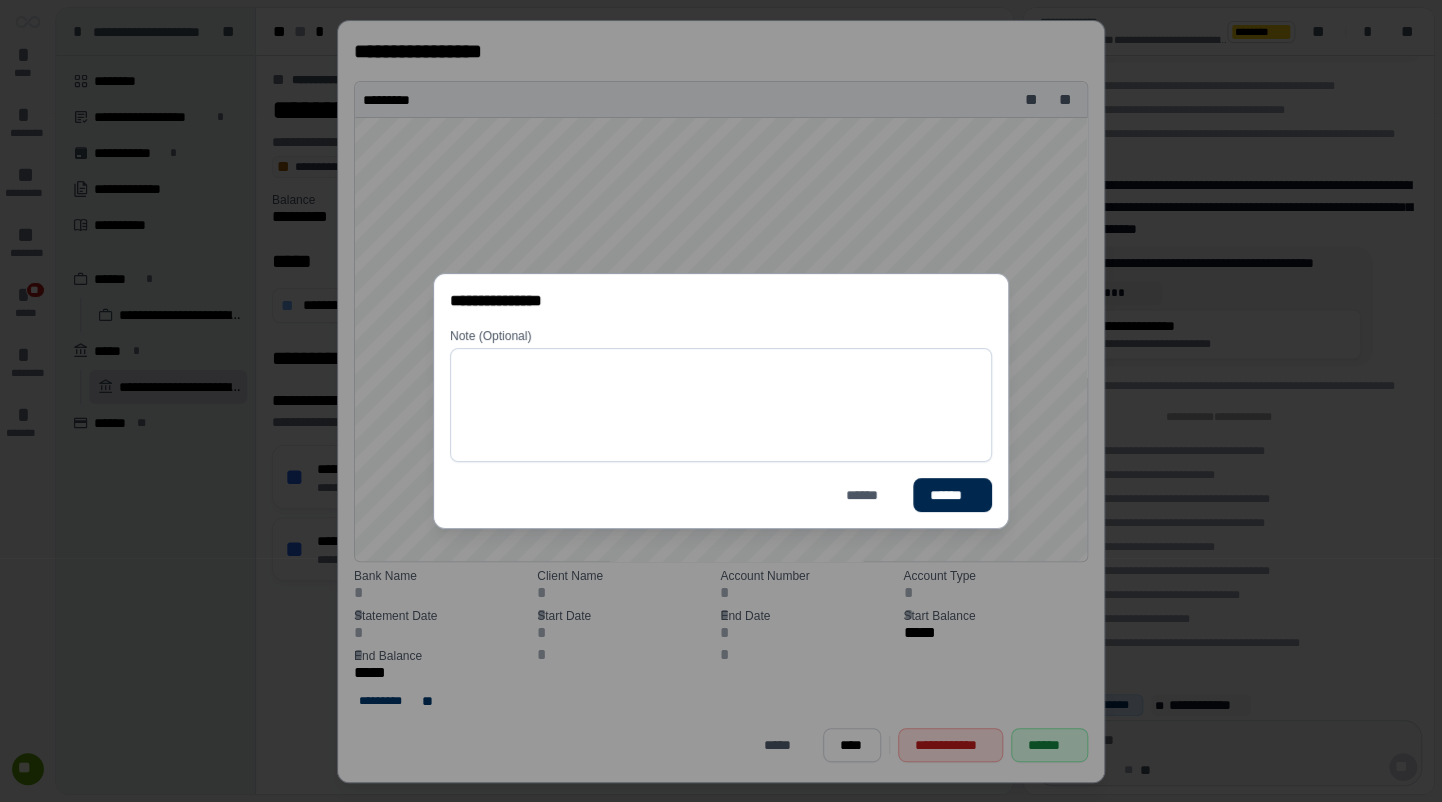 click on "******" at bounding box center [951, 495] 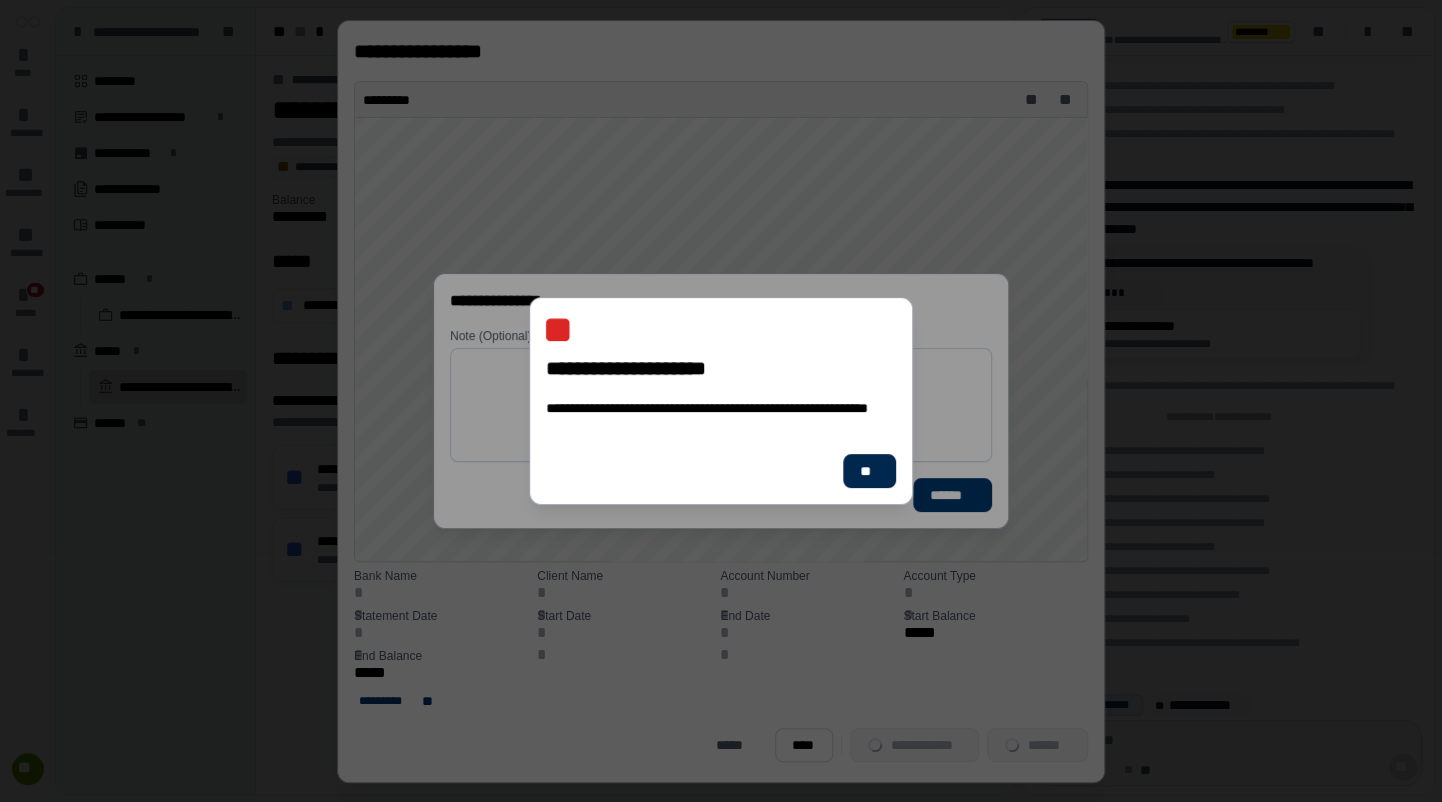 click on "**" at bounding box center [869, 471] 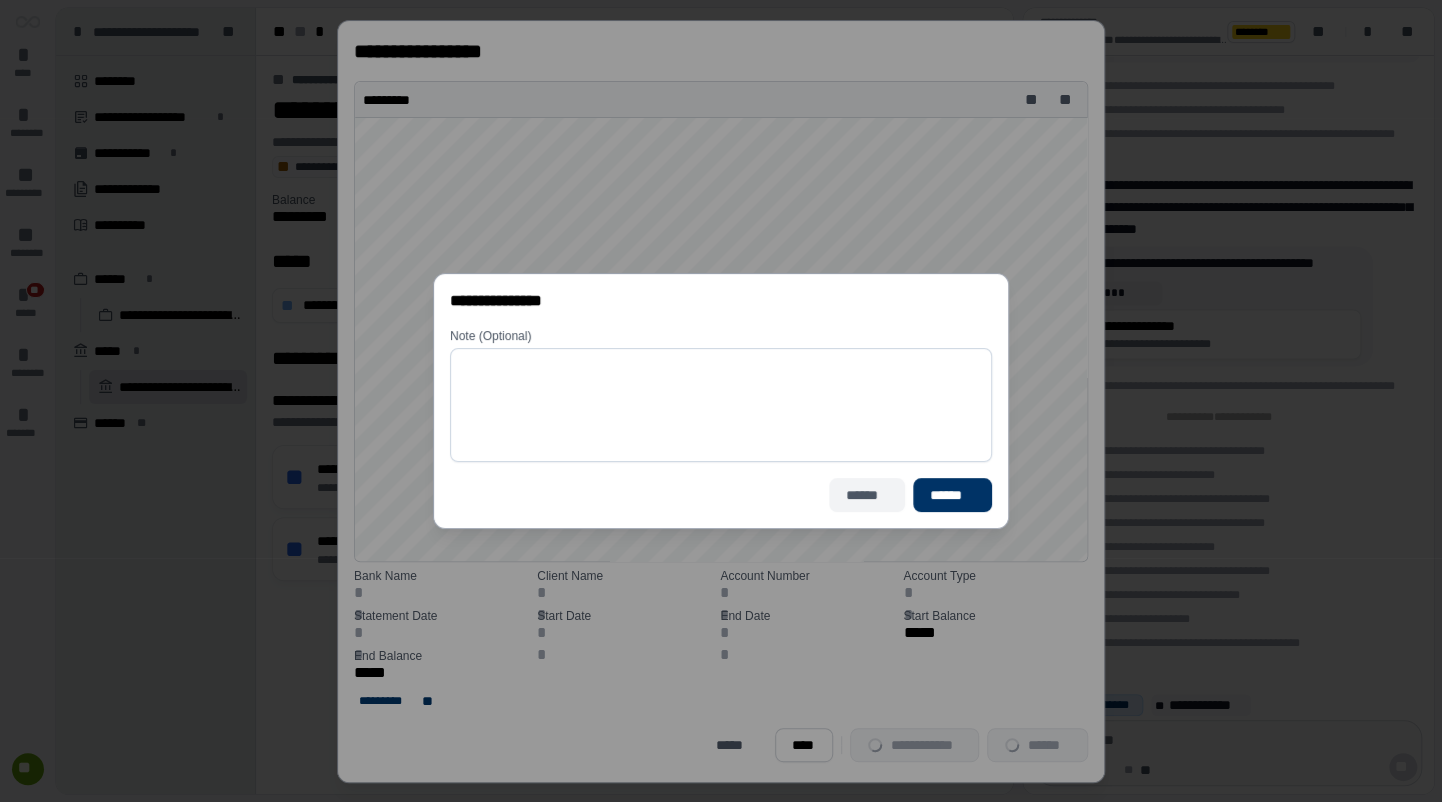 click on "******" at bounding box center (867, 495) 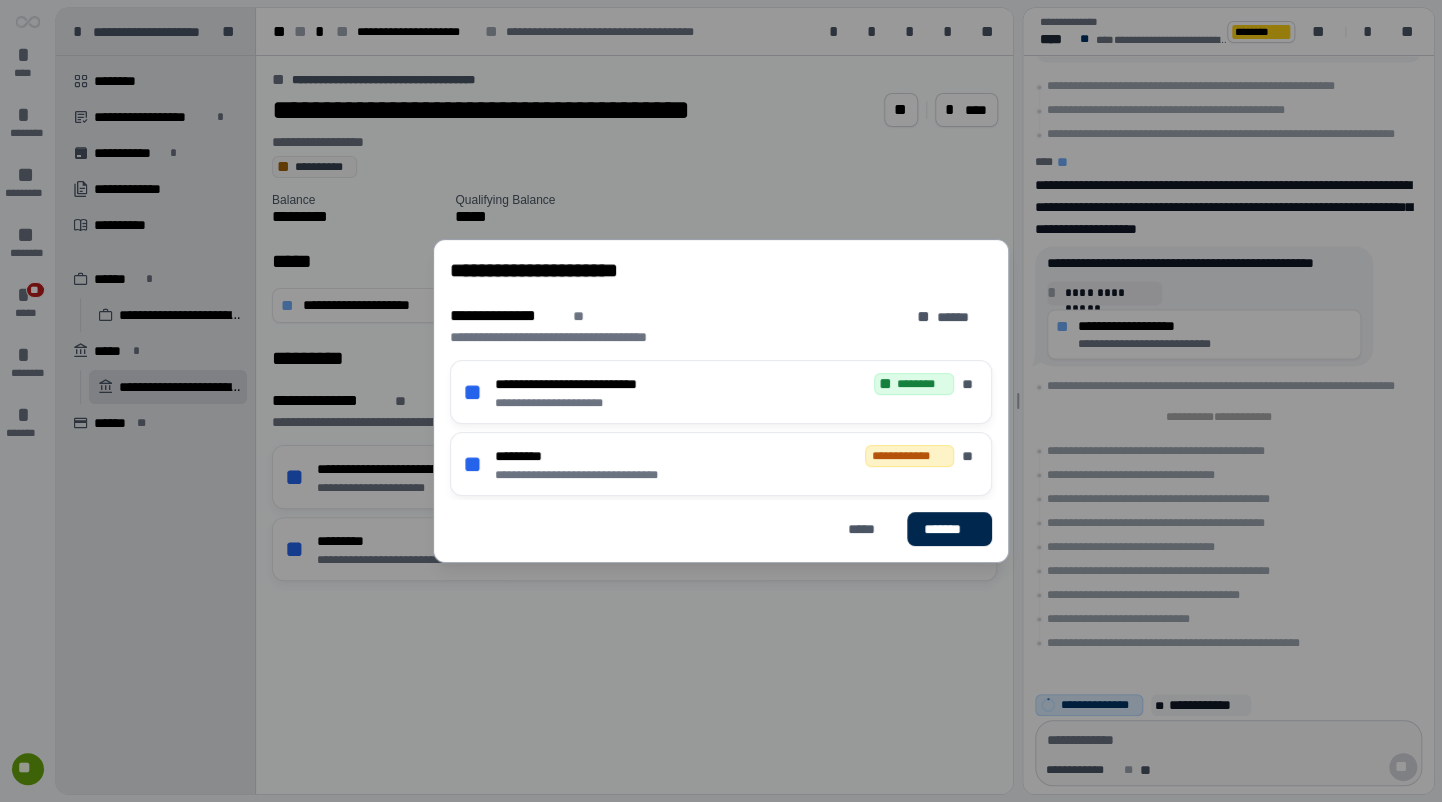 click on "*******" at bounding box center (949, 529) 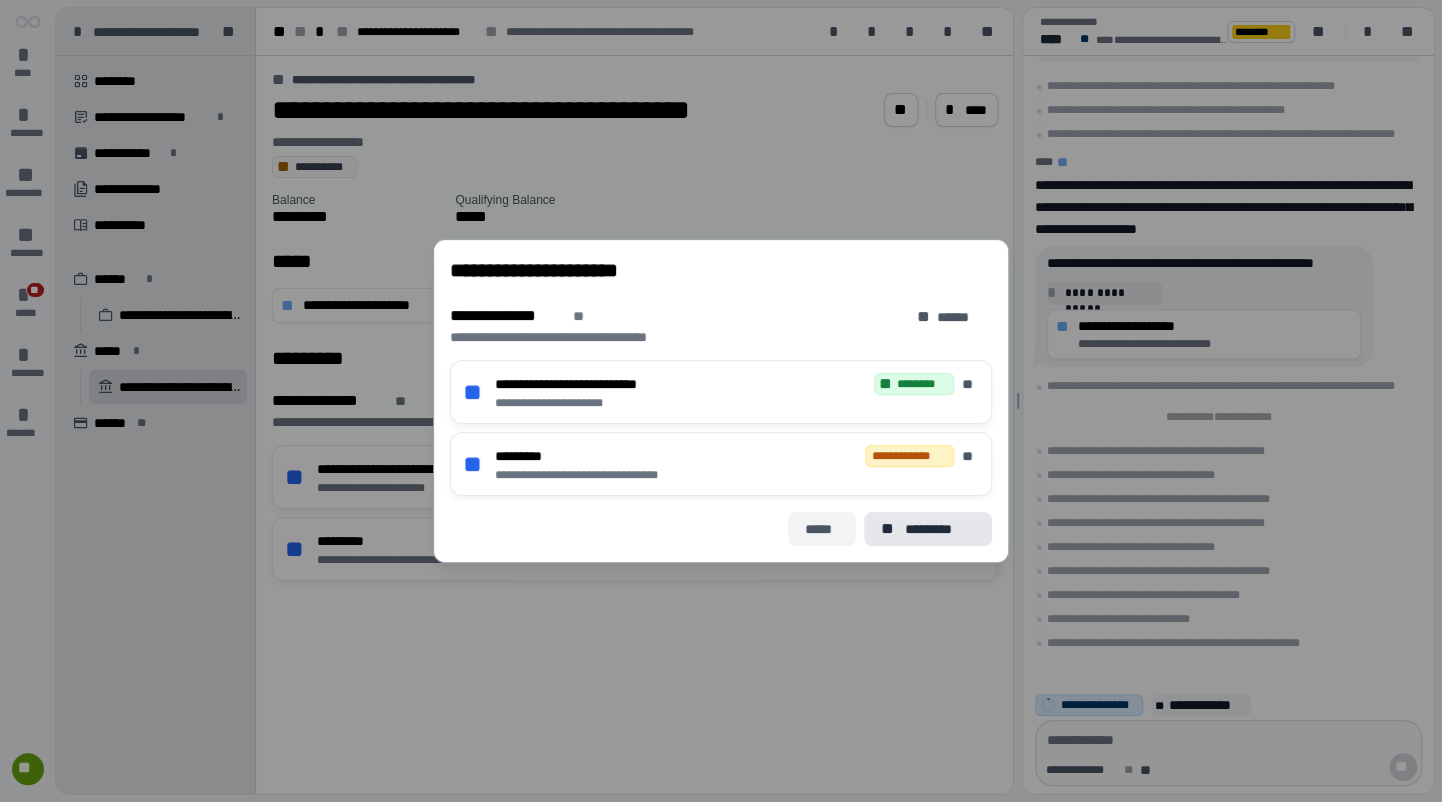 click on "*****" at bounding box center [822, 529] 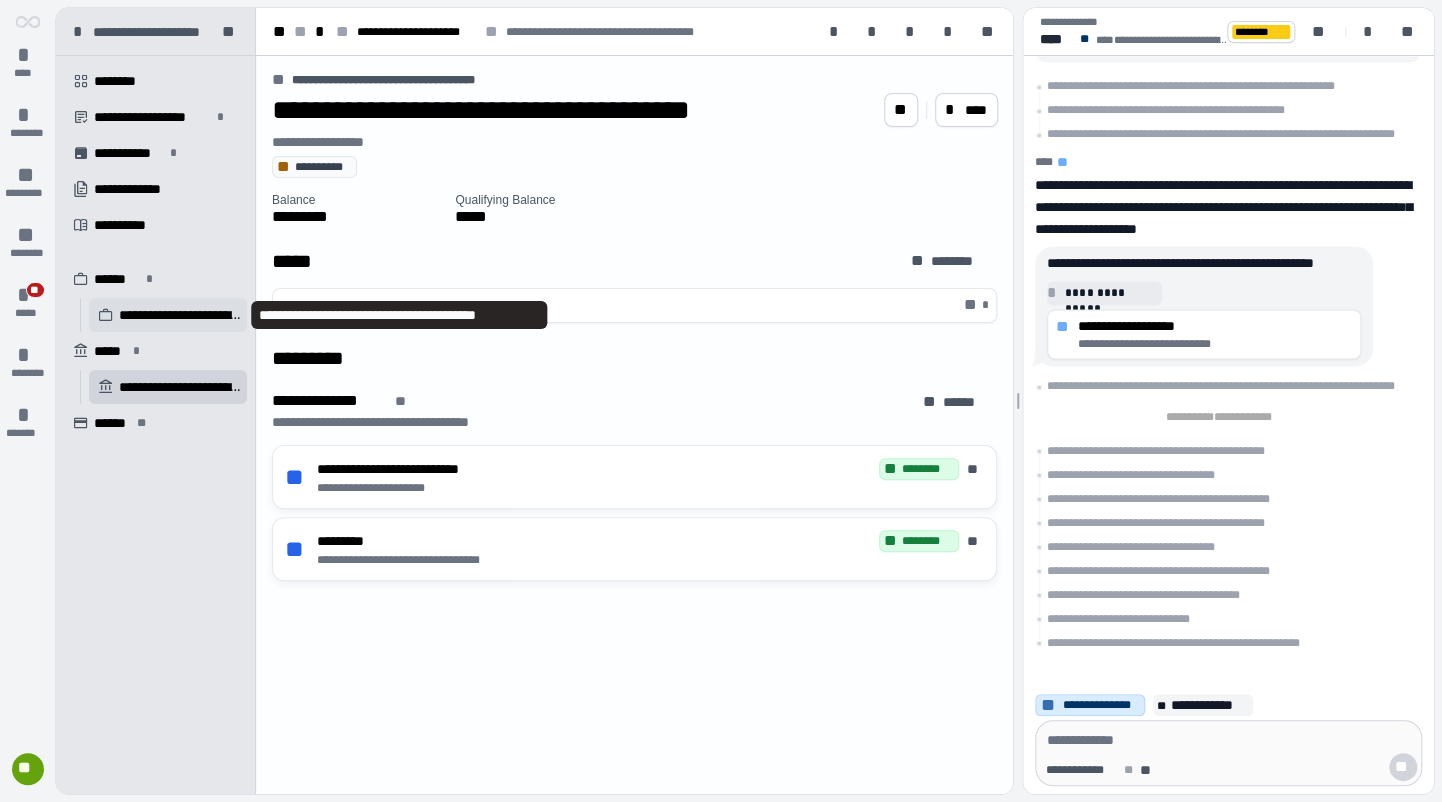 click on "**********" at bounding box center [180, 315] 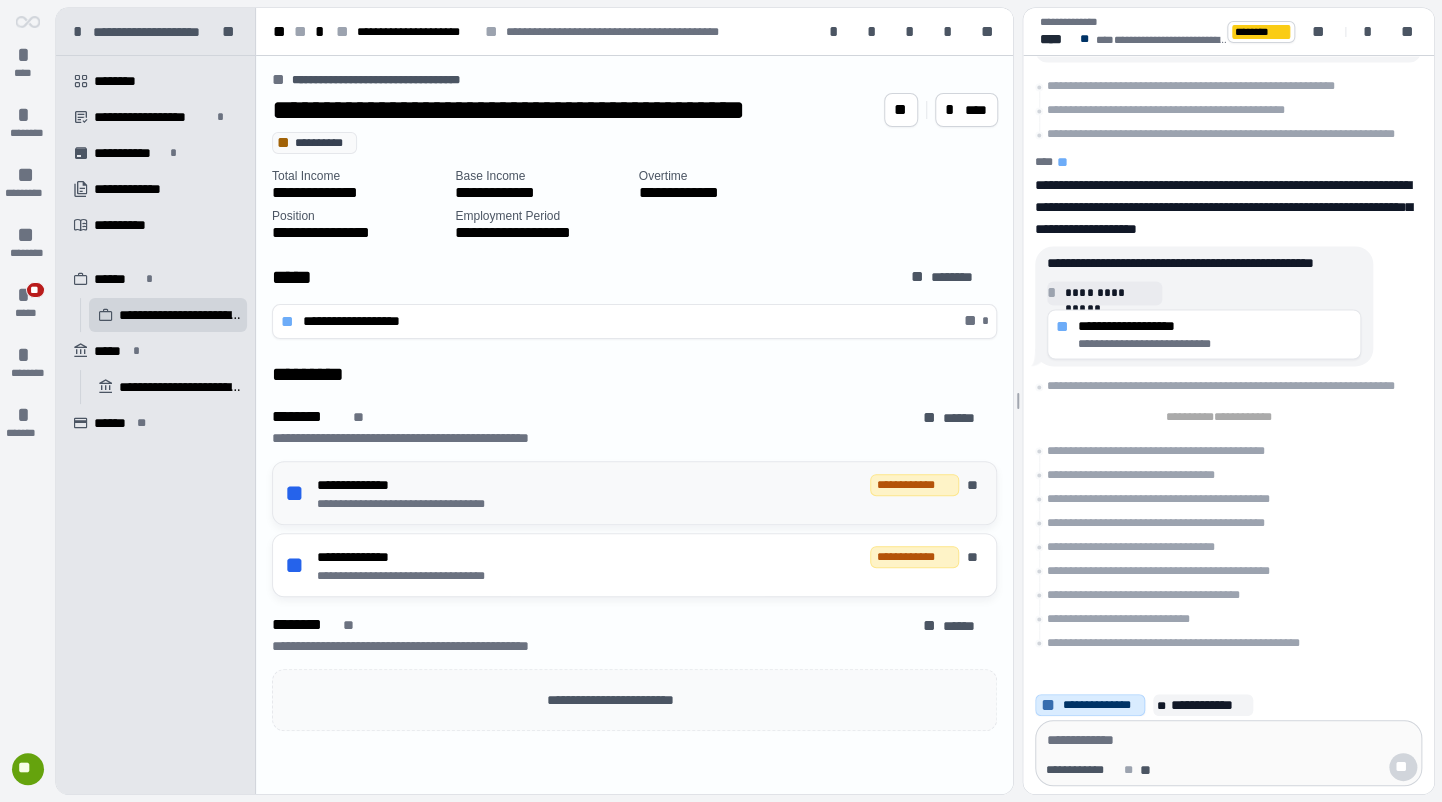 click on "[REDACTED]" at bounding box center [634, 493] 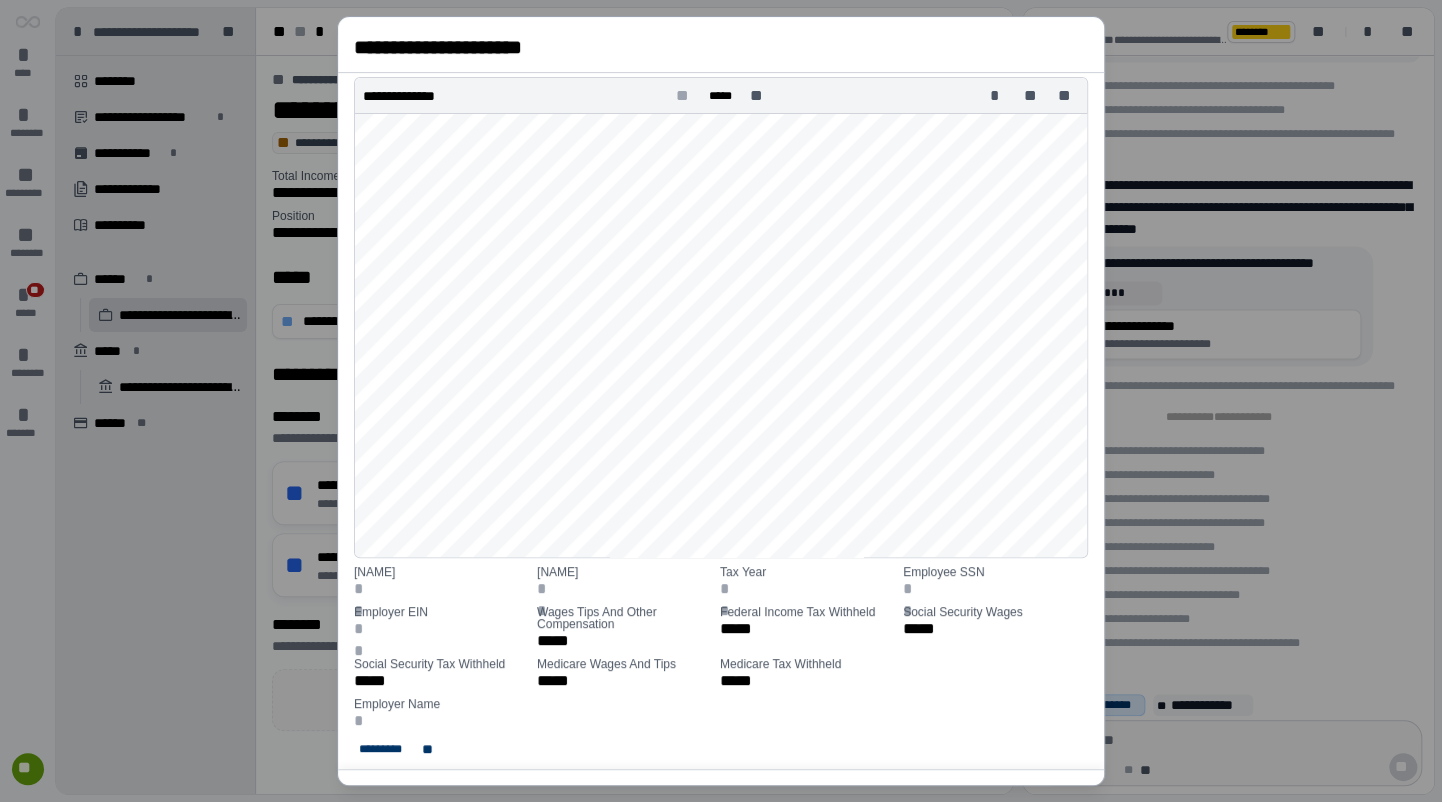 scroll, scrollTop: 44, scrollLeft: 0, axis: vertical 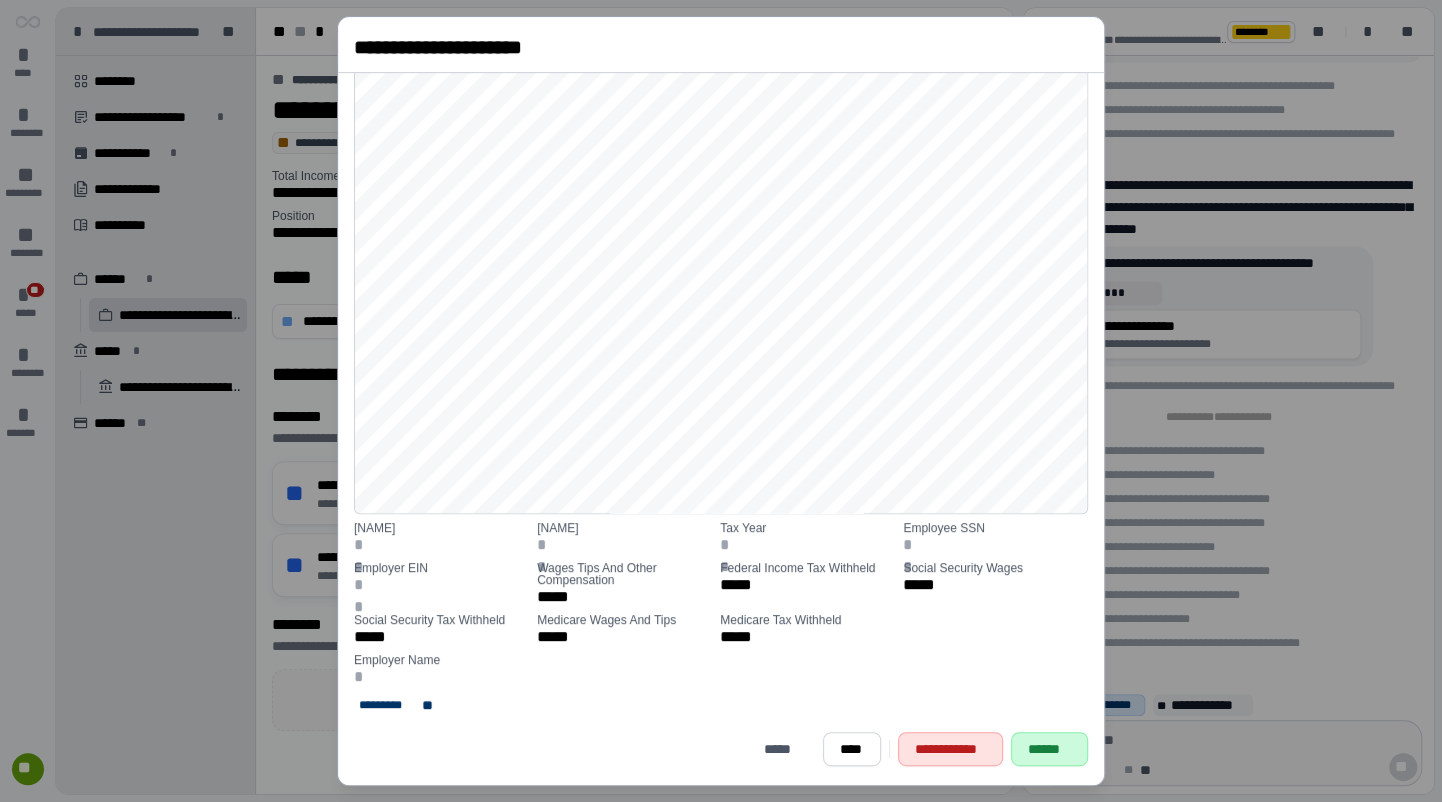 click on "******" at bounding box center (1050, 749) 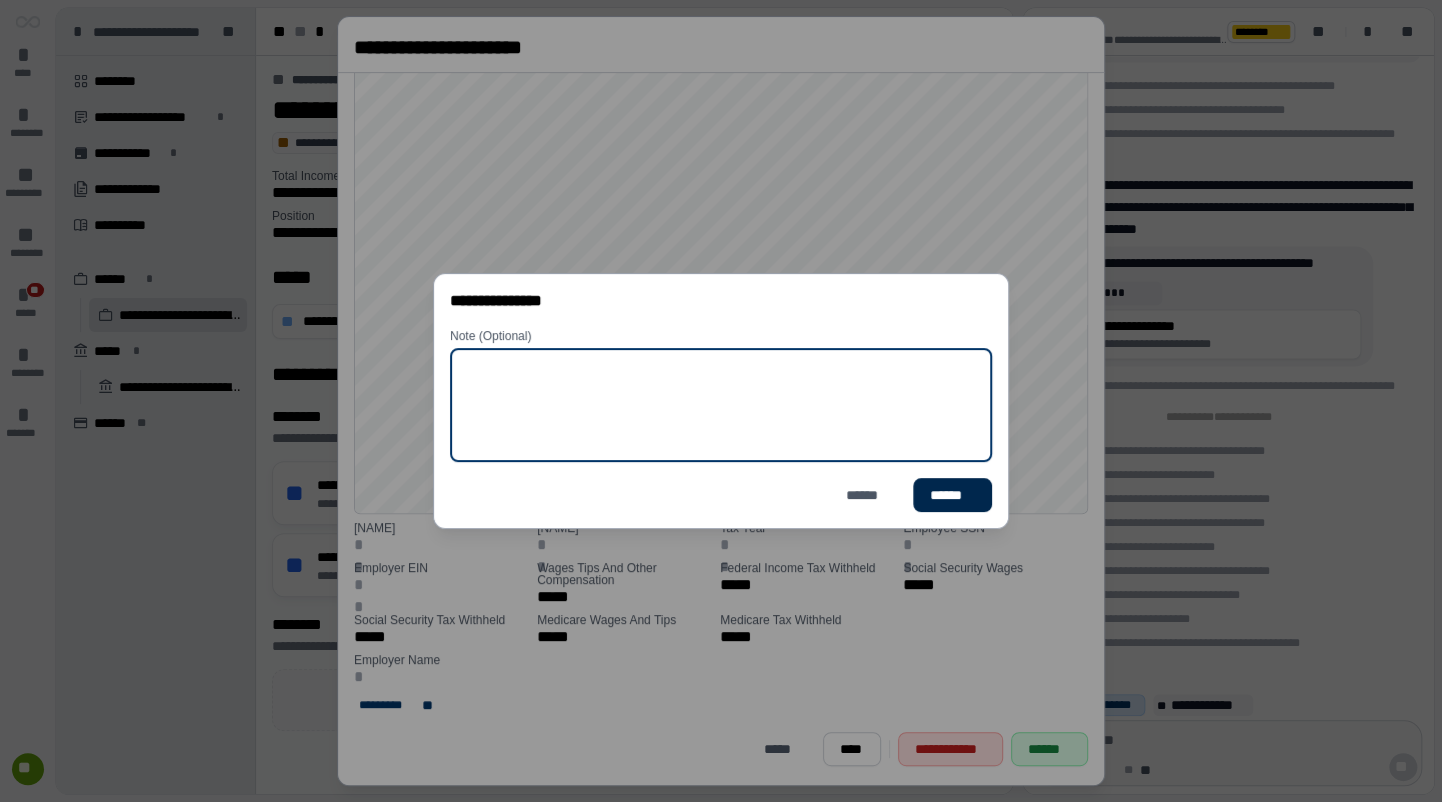 click on "******" at bounding box center (951, 495) 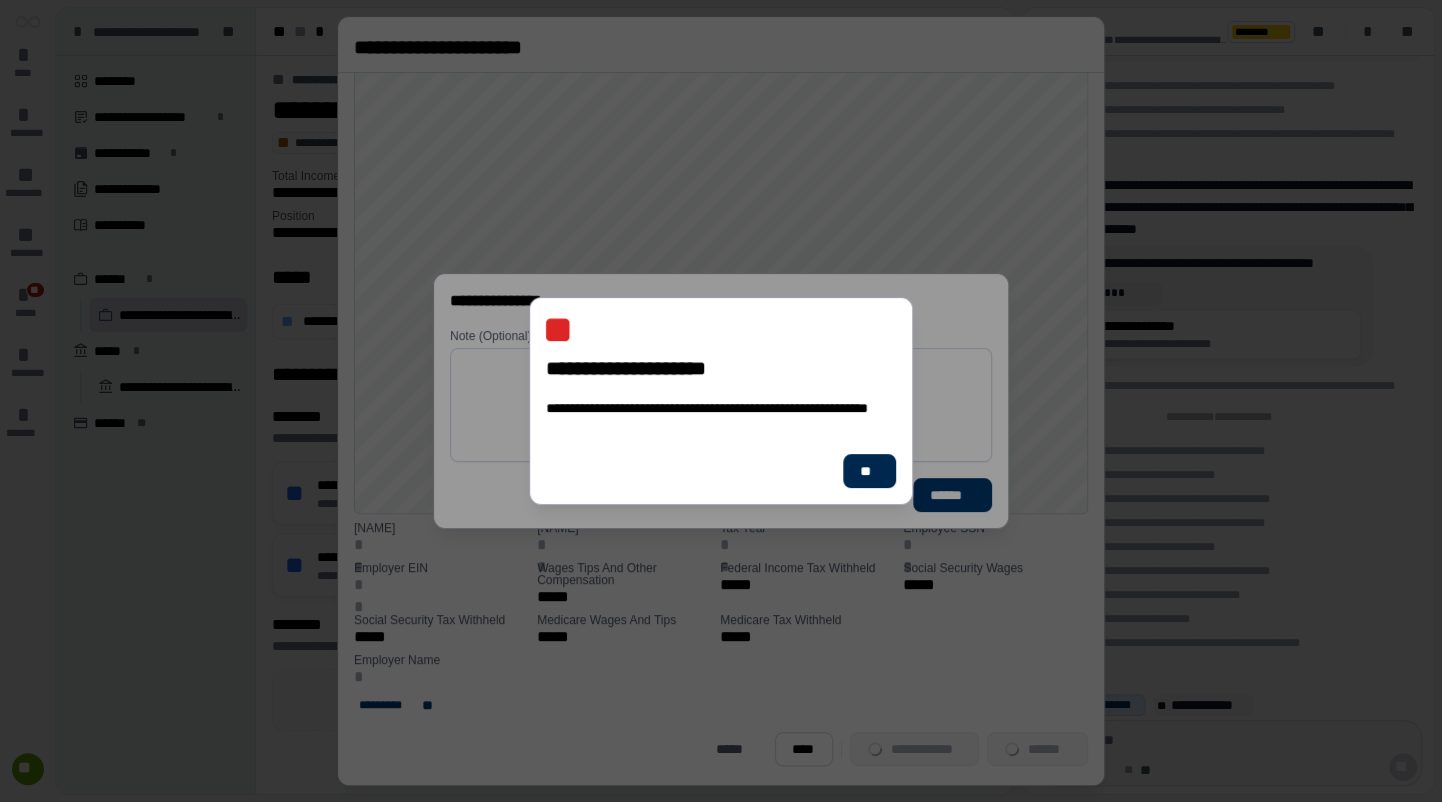 click on "**" at bounding box center (869, 471) 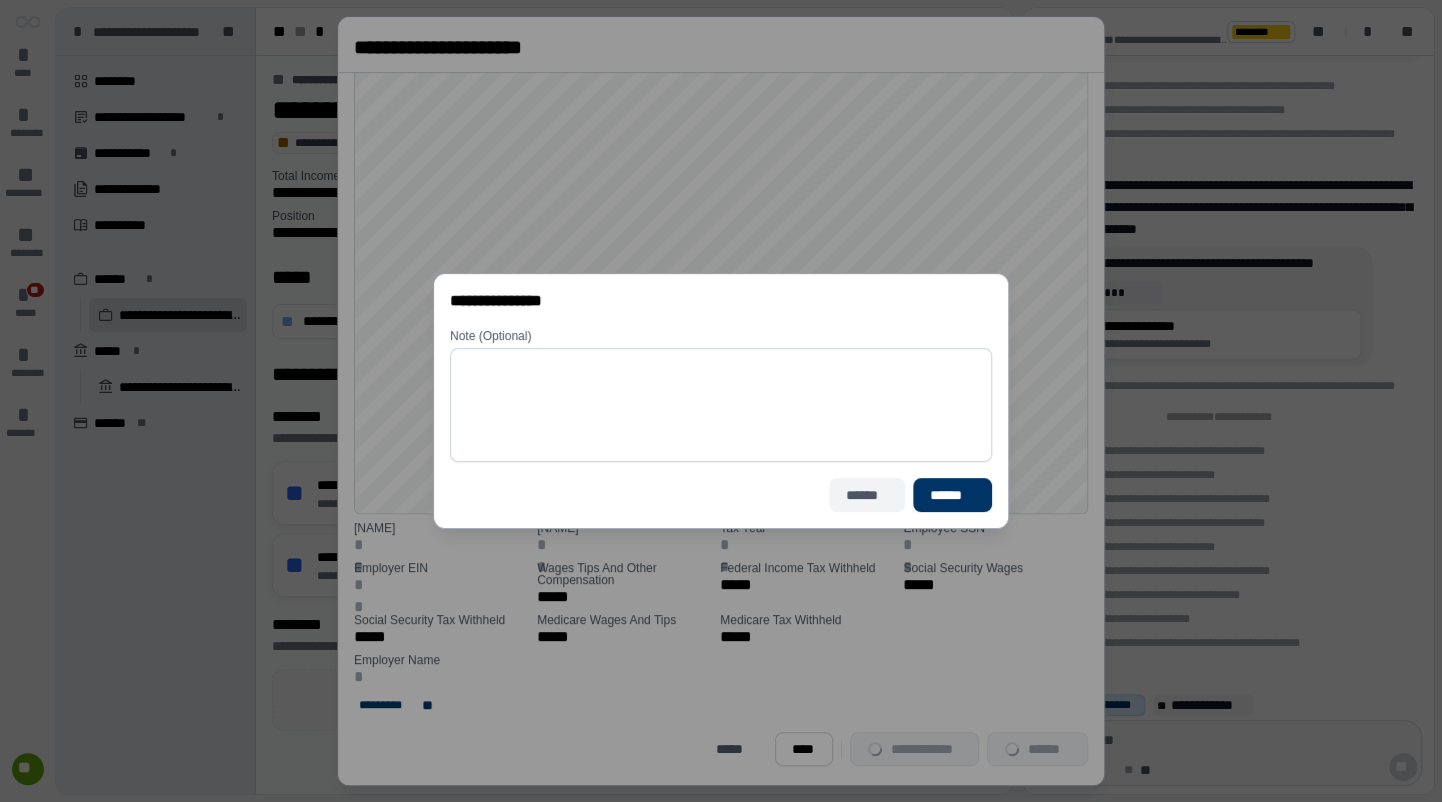 click on "******" at bounding box center [867, 495] 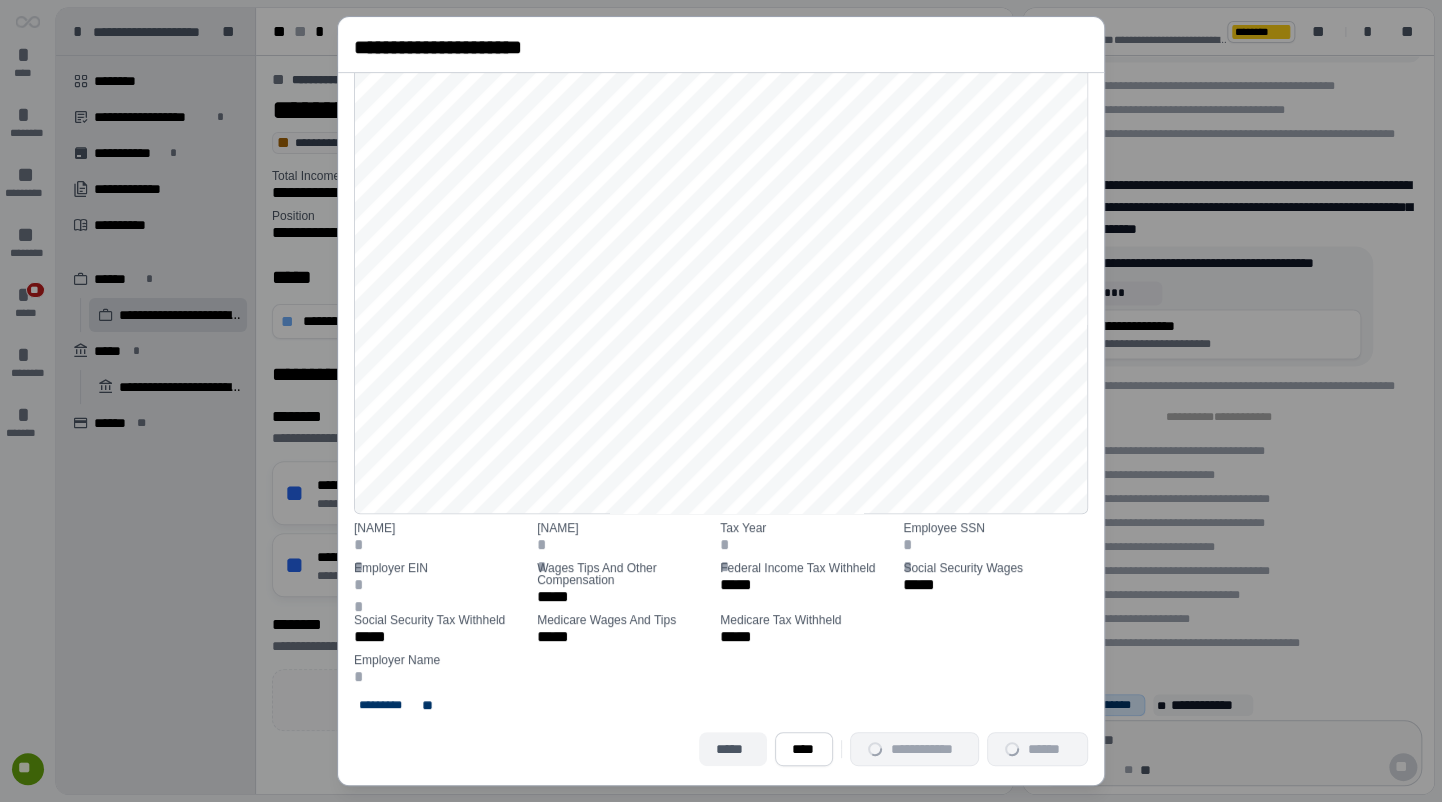 click on "*****" at bounding box center (732, 749) 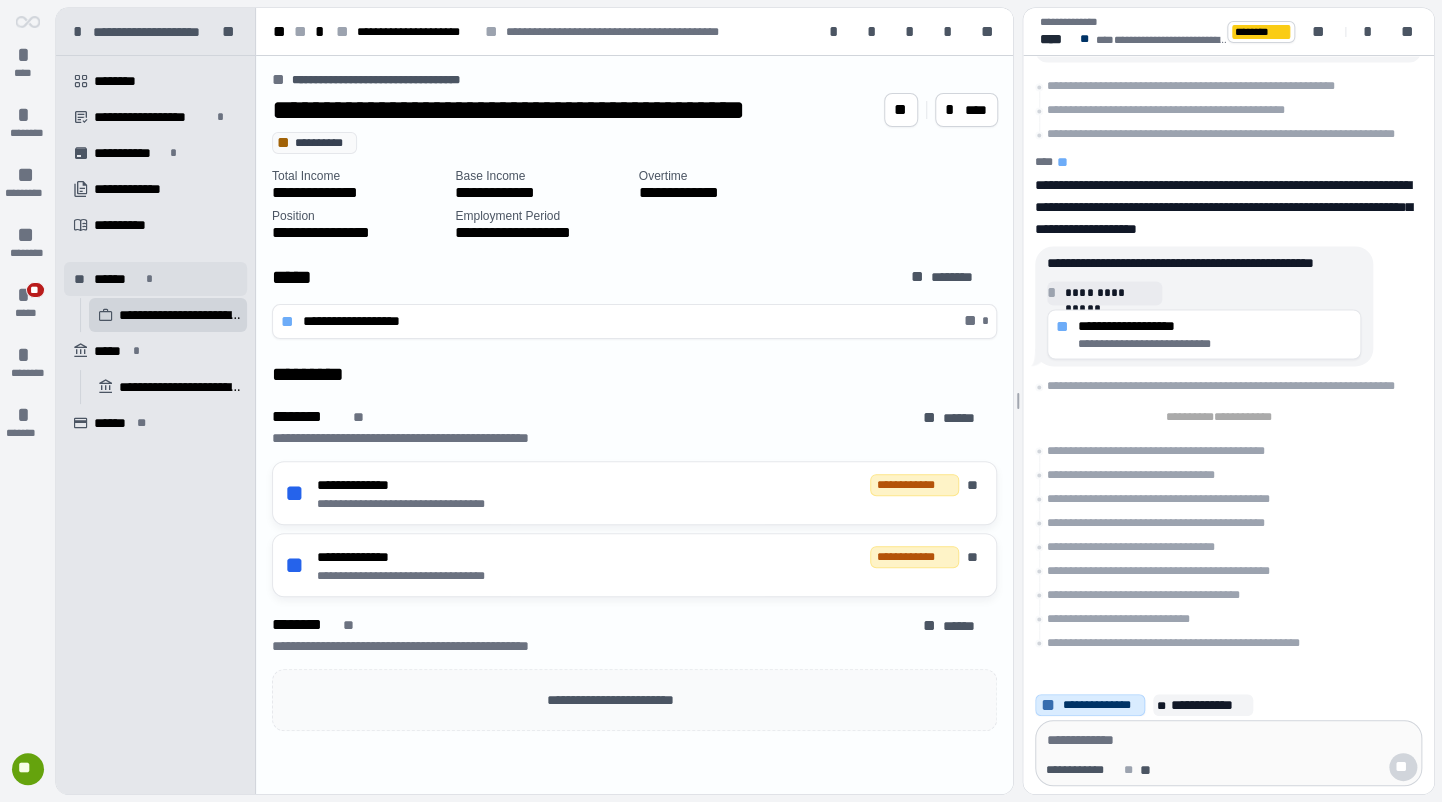 click on "******" at bounding box center (117, 279) 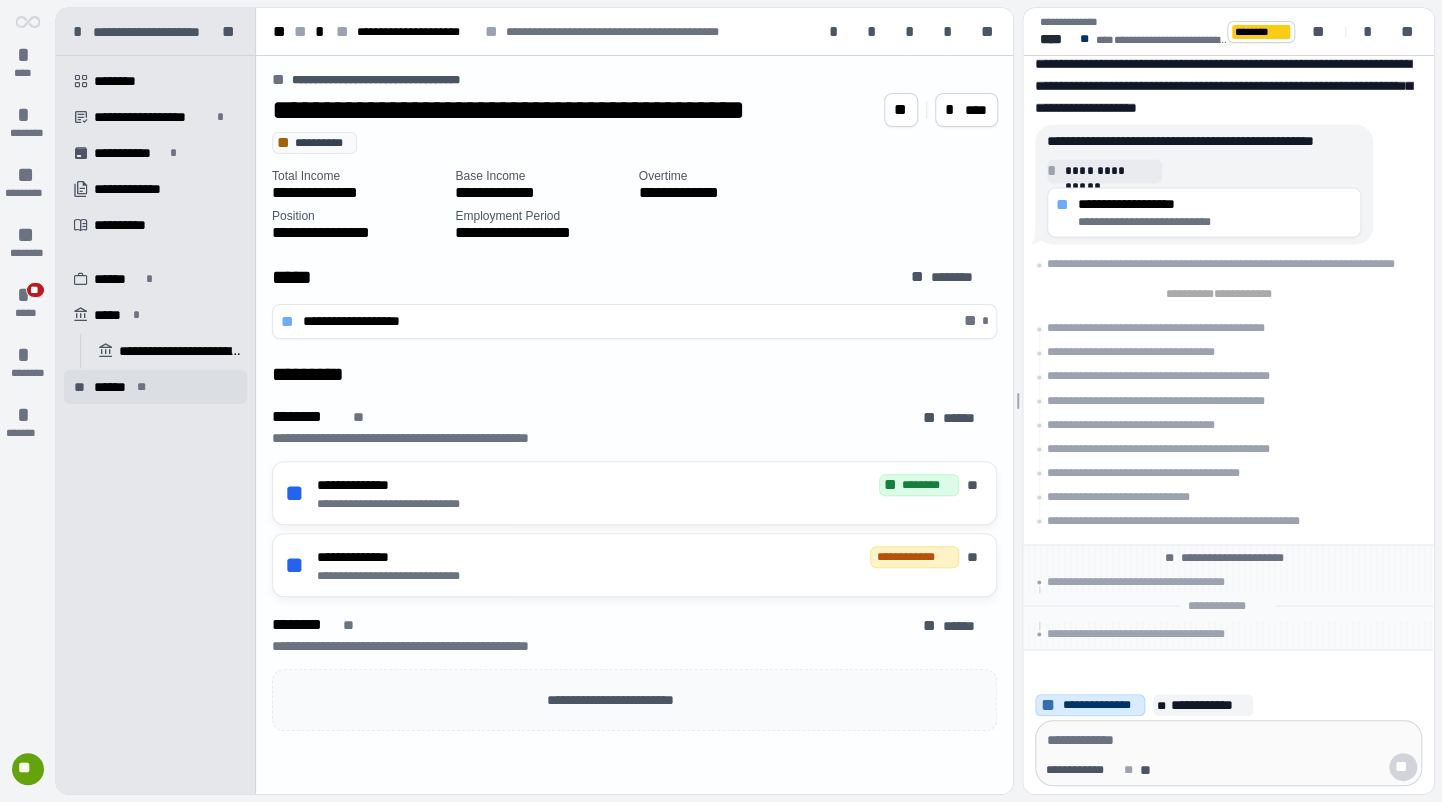click on "**" at bounding box center (143, 387) 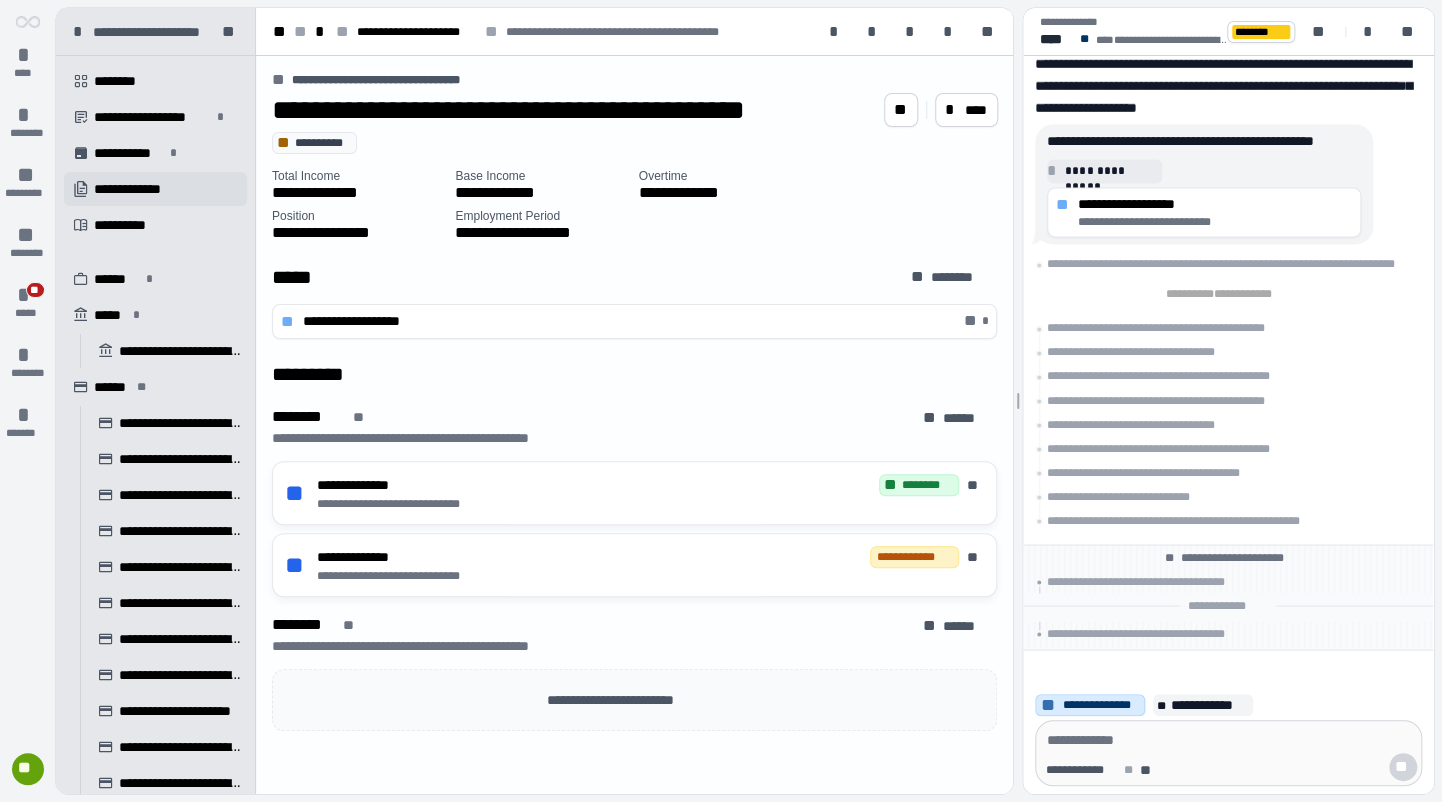 click on "**********" at bounding box center (139, 189) 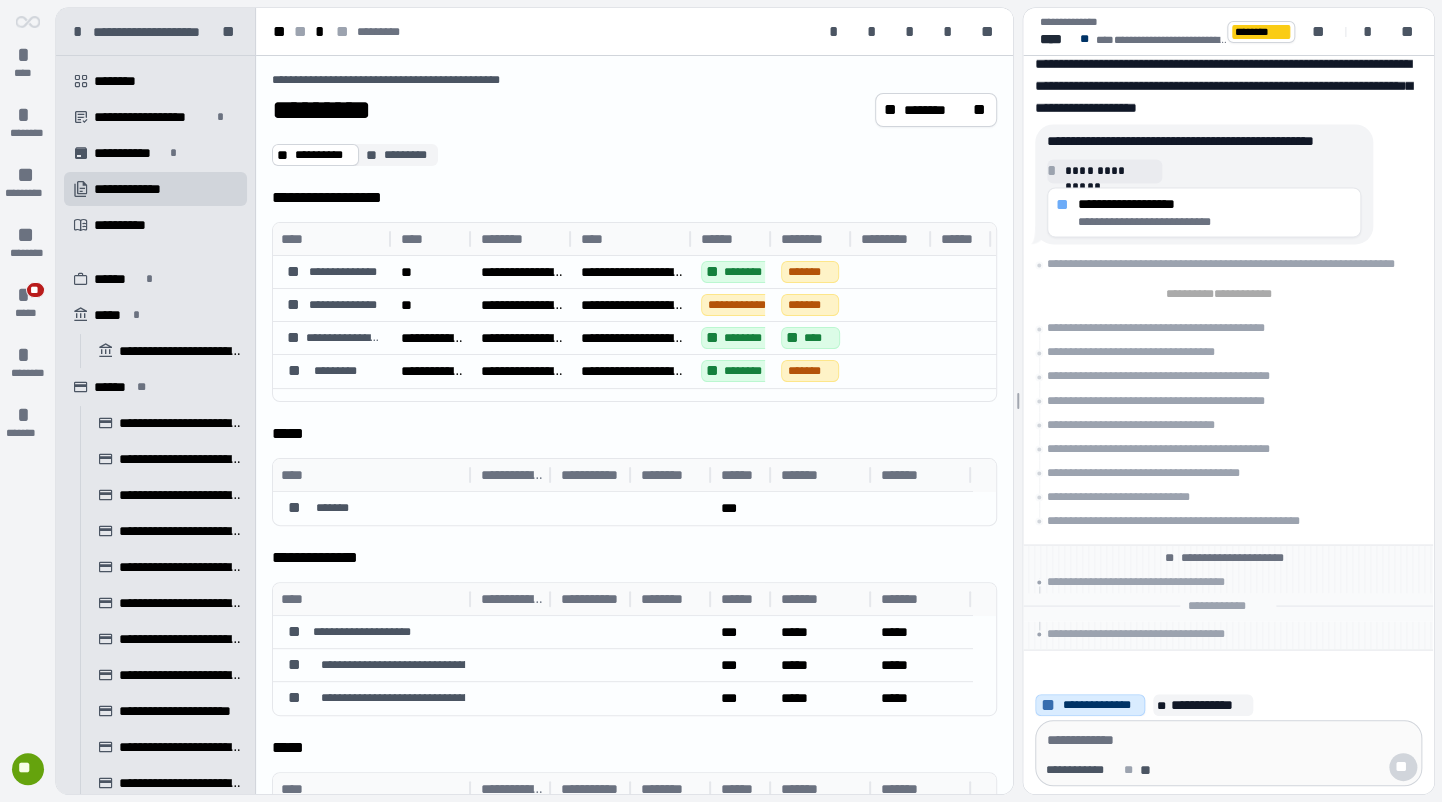 scroll, scrollTop: 0, scrollLeft: 273, axis: horizontal 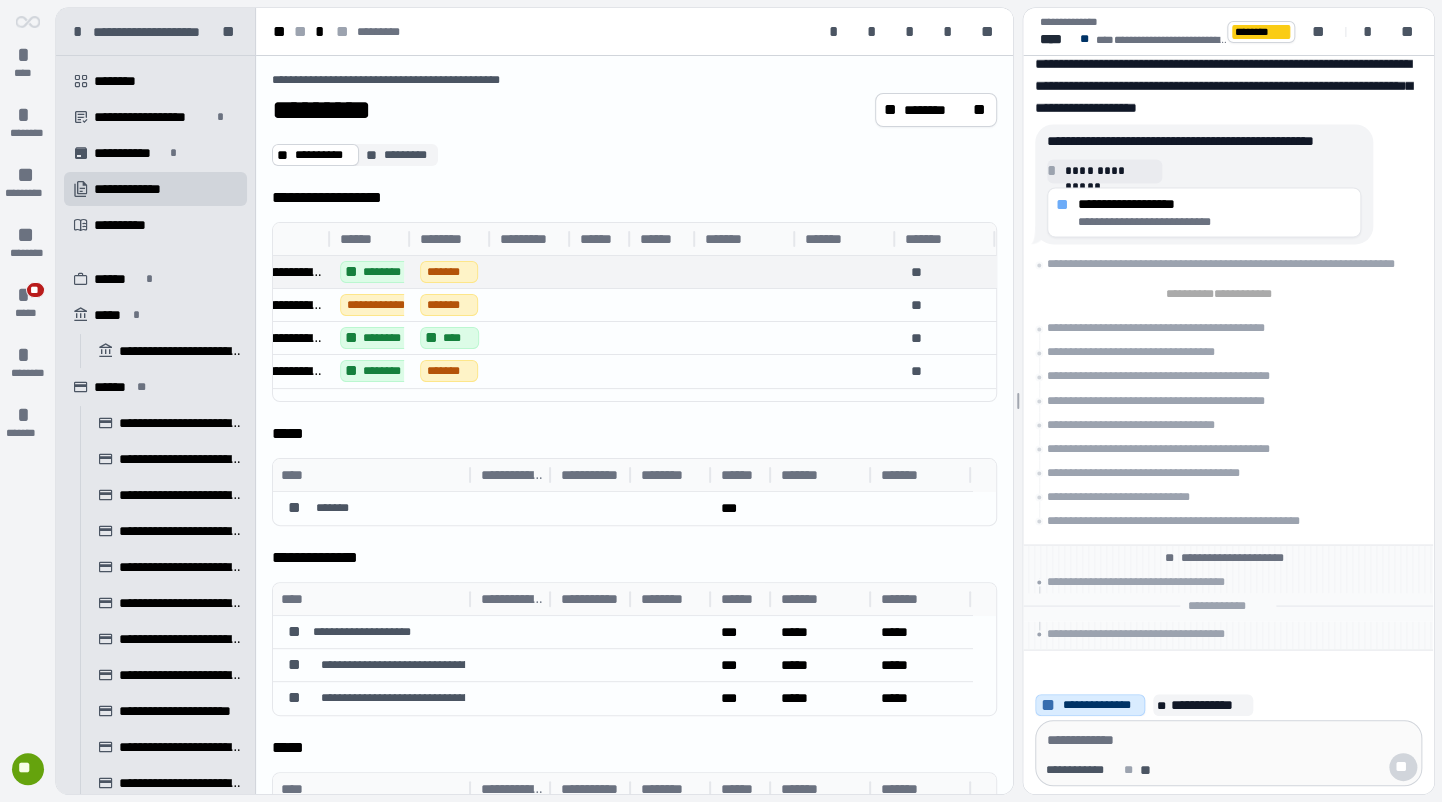 click on "**" at bounding box center [947, 272] 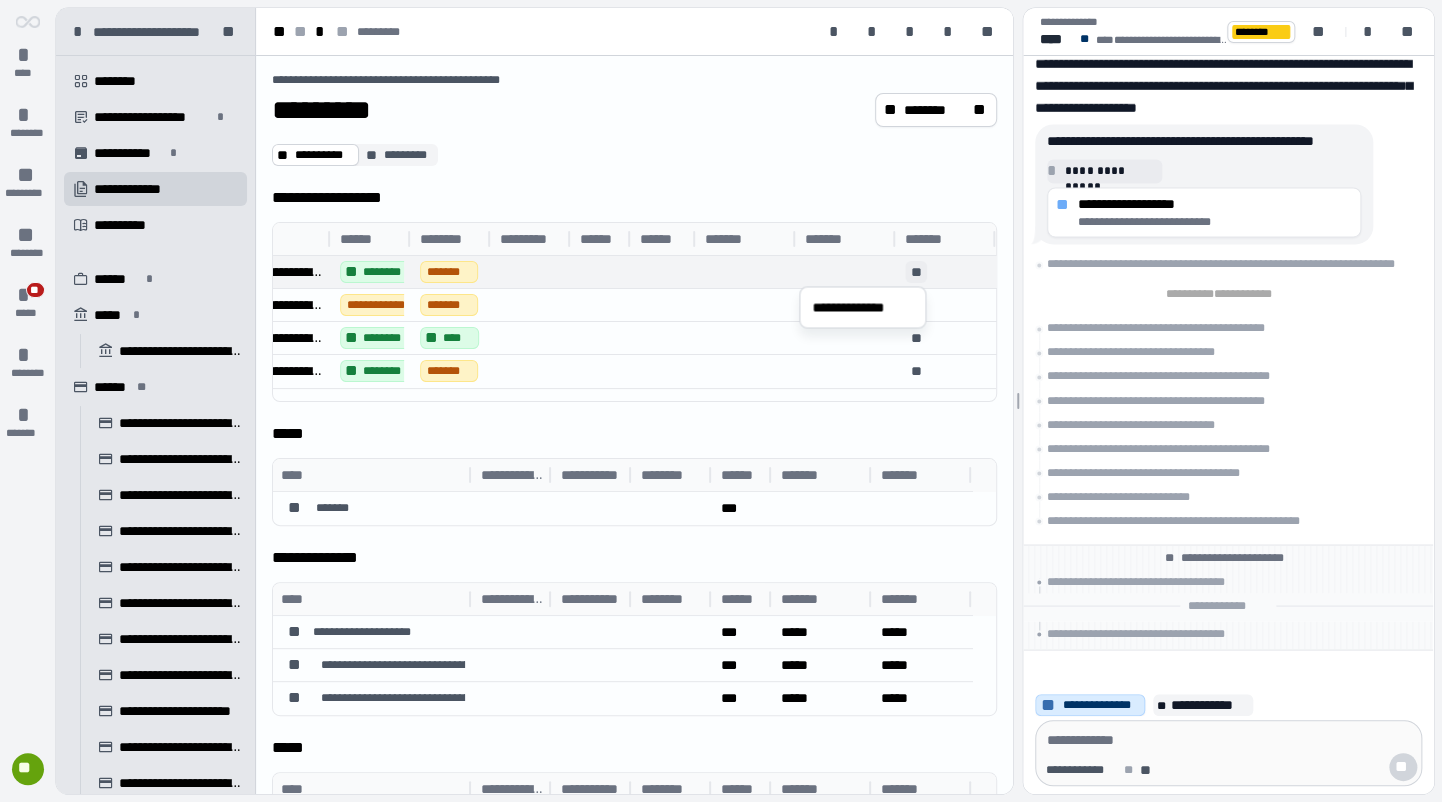 click on "**" at bounding box center (916, 272) 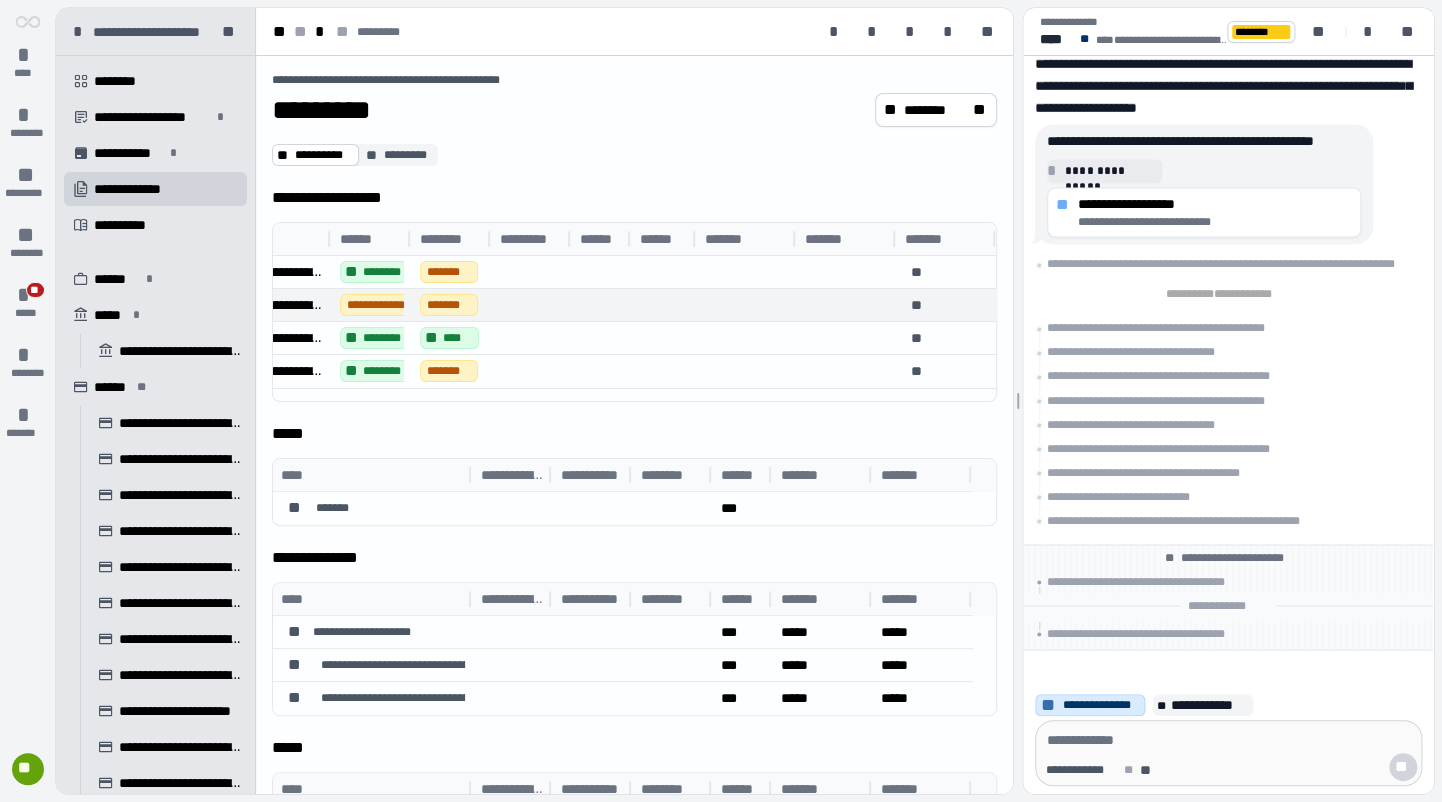click on "**" at bounding box center [947, 305] 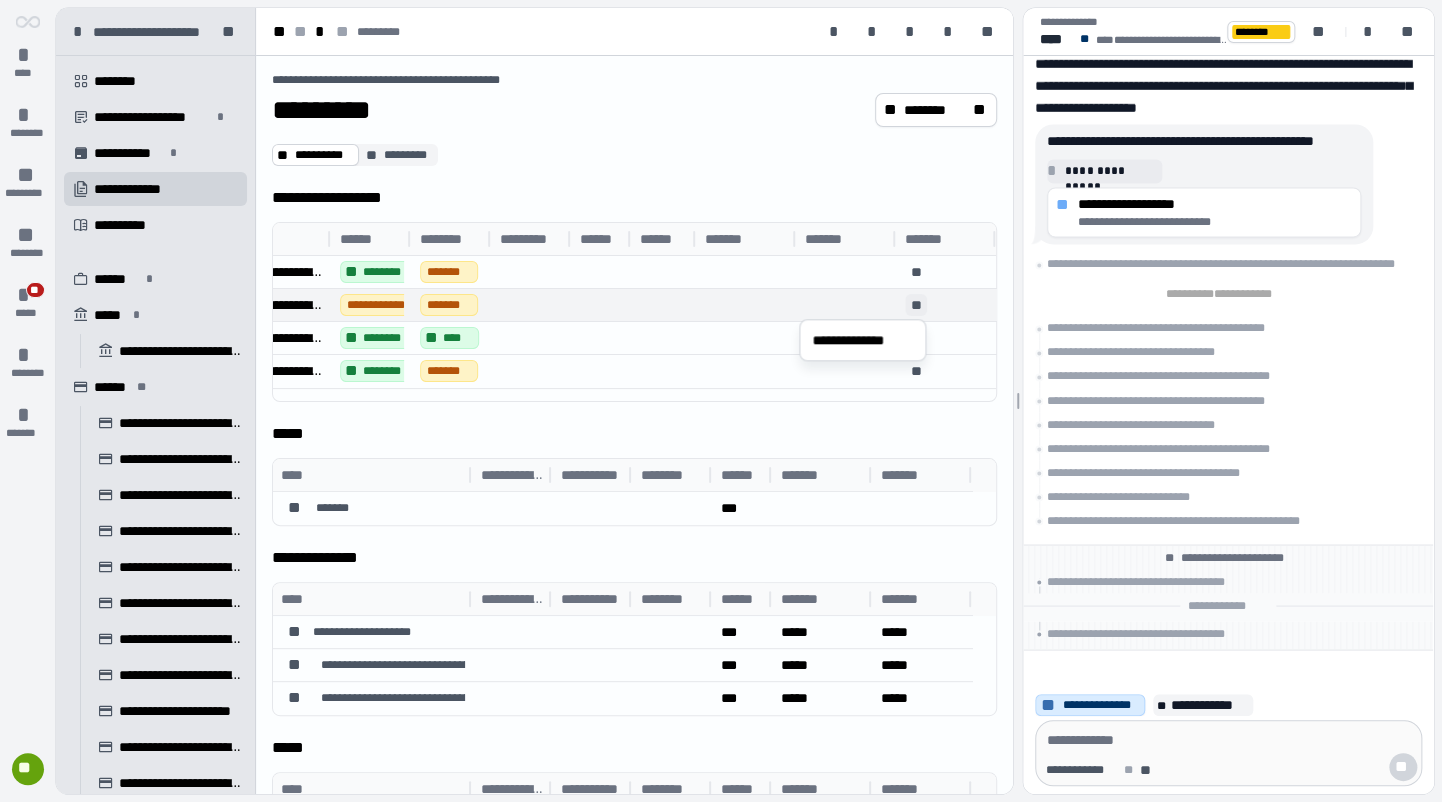 click on "**" at bounding box center [916, 305] 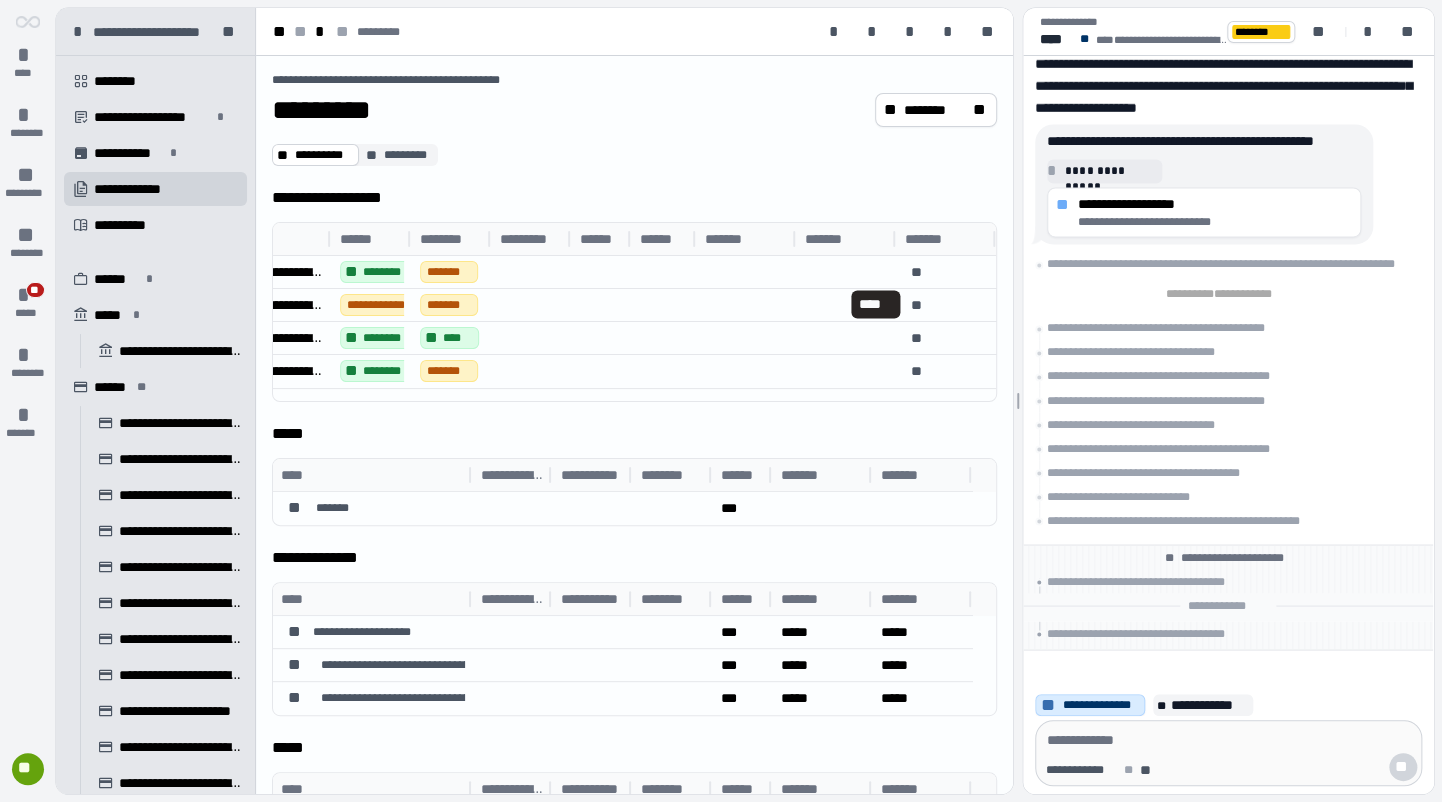 click at bounding box center [1039, 377] 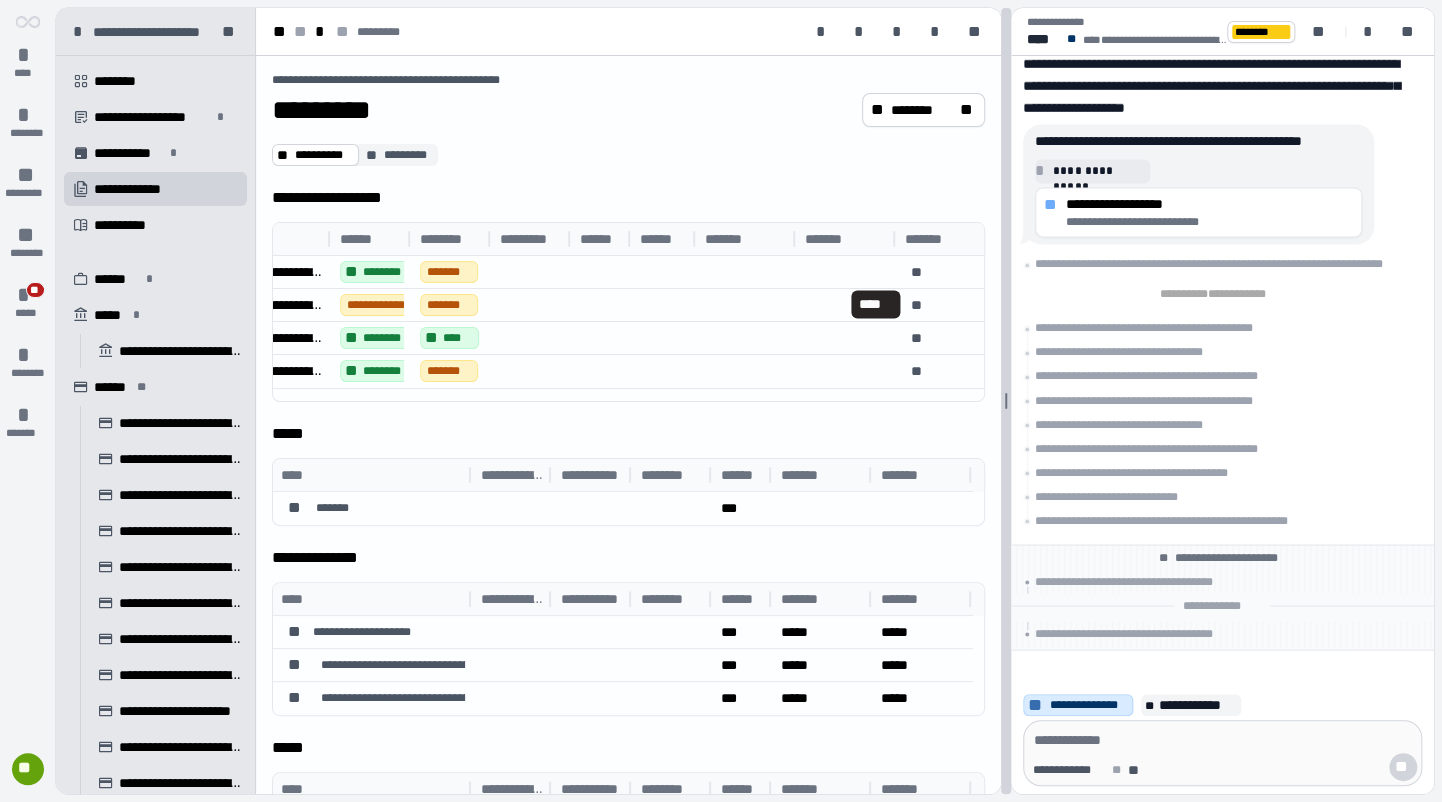 click at bounding box center [1006, 401] 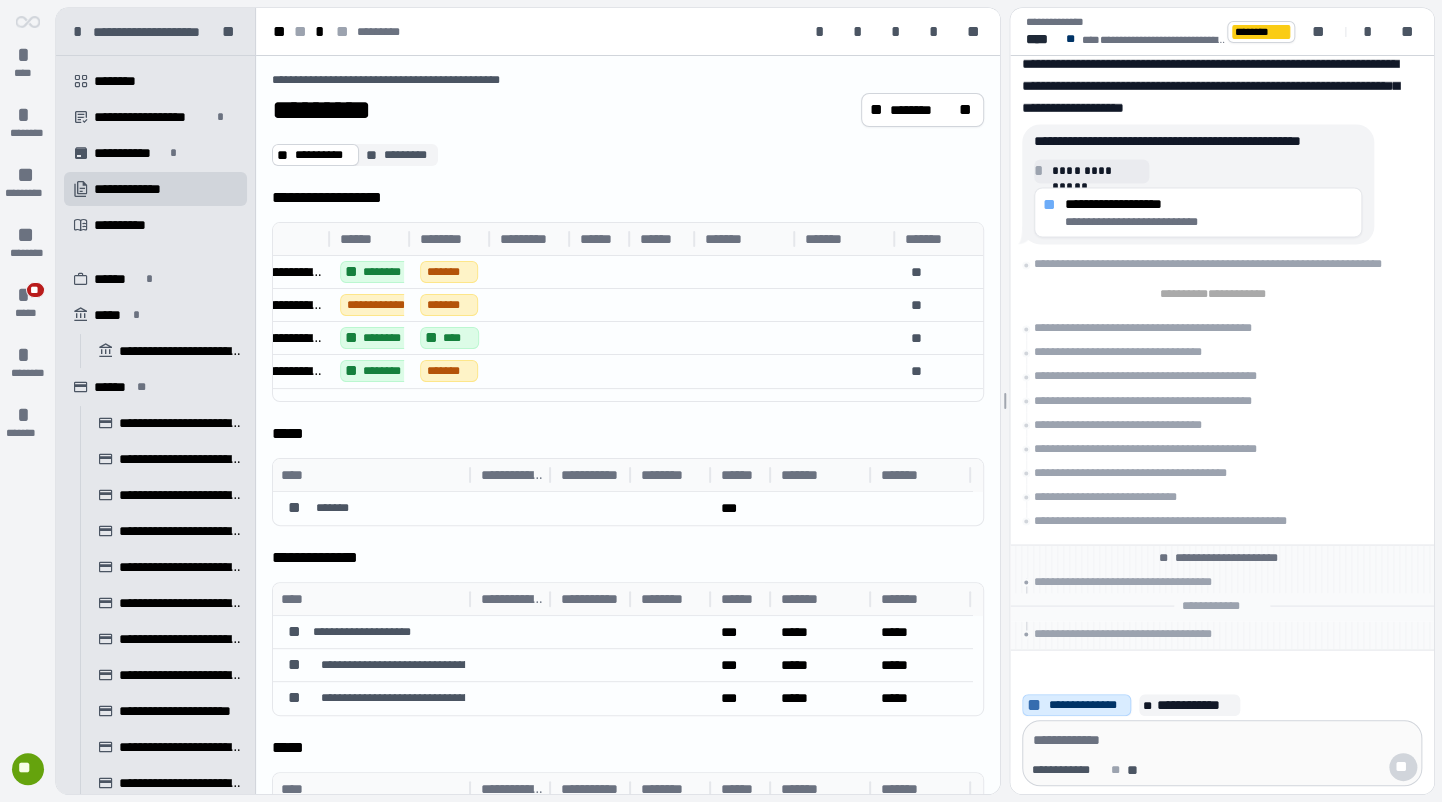 scroll, scrollTop: 58, scrollLeft: 0, axis: vertical 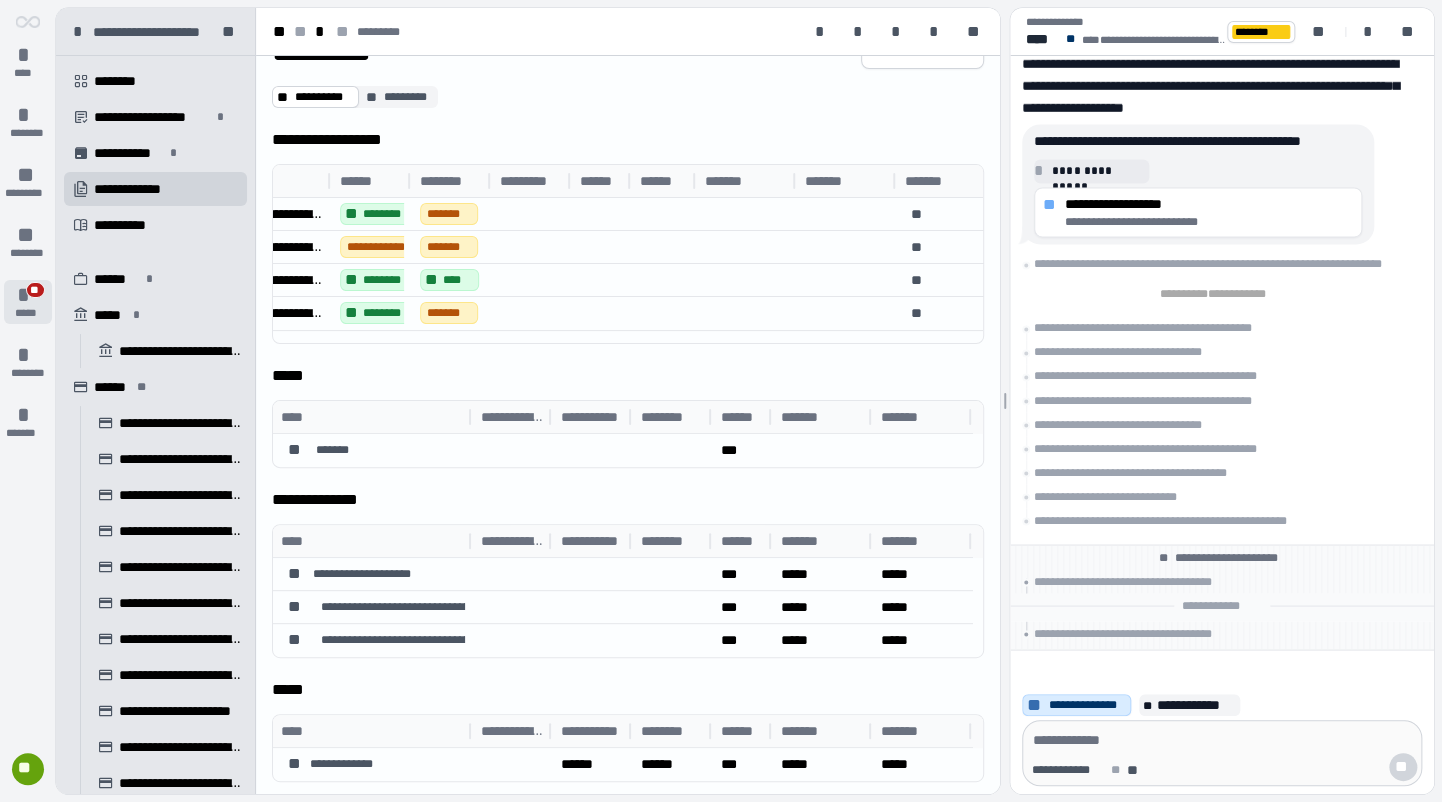 click on "*" at bounding box center [28, 295] 